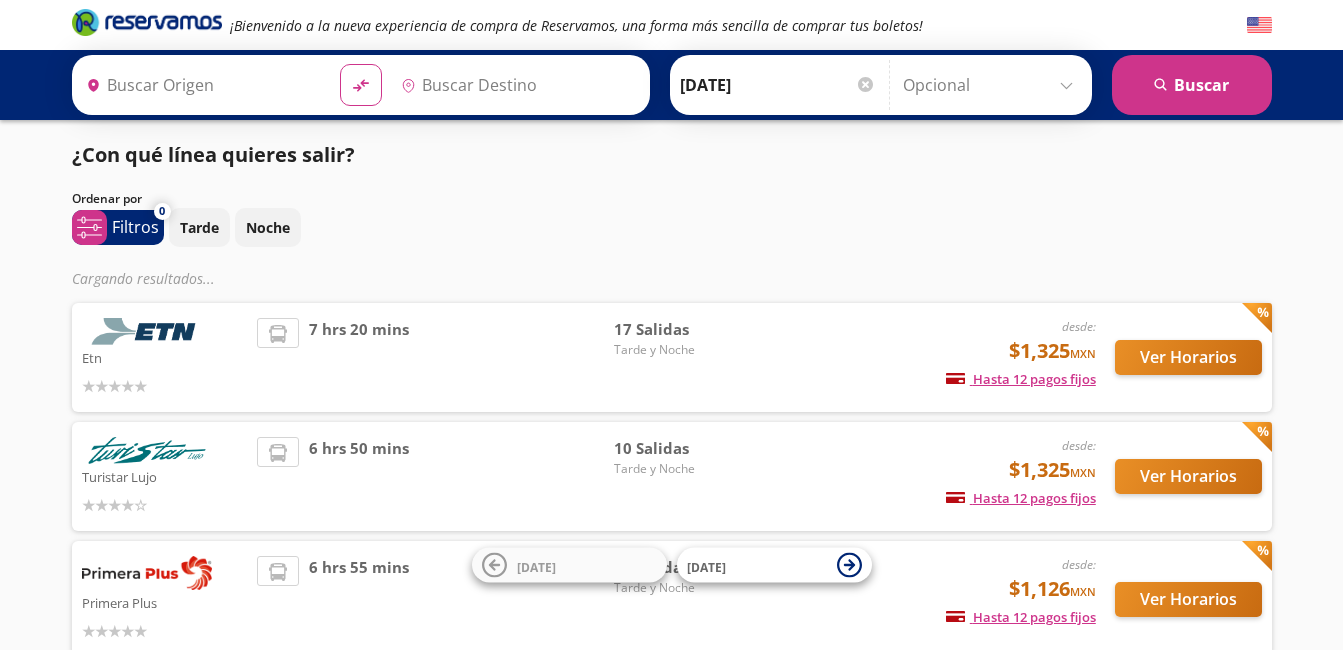 scroll, scrollTop: 0, scrollLeft: 0, axis: both 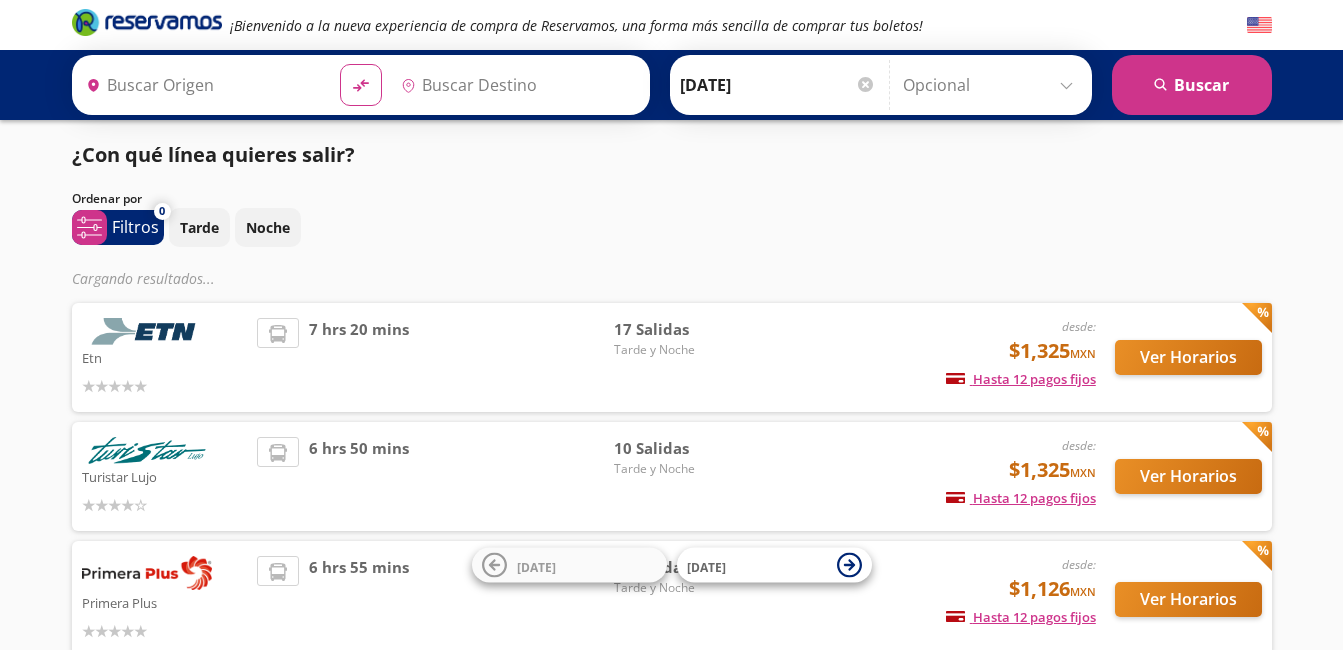 type on "[GEOGRAPHIC_DATA], [GEOGRAPHIC_DATA]" 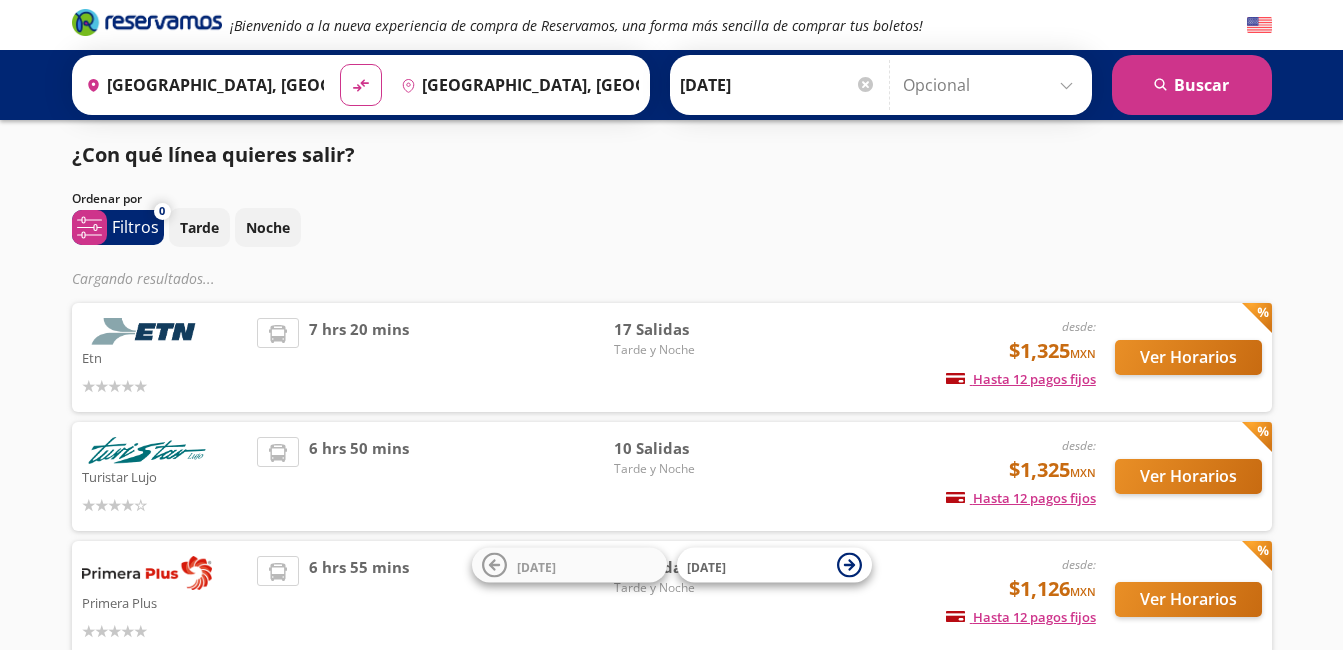 scroll, scrollTop: 0, scrollLeft: 0, axis: both 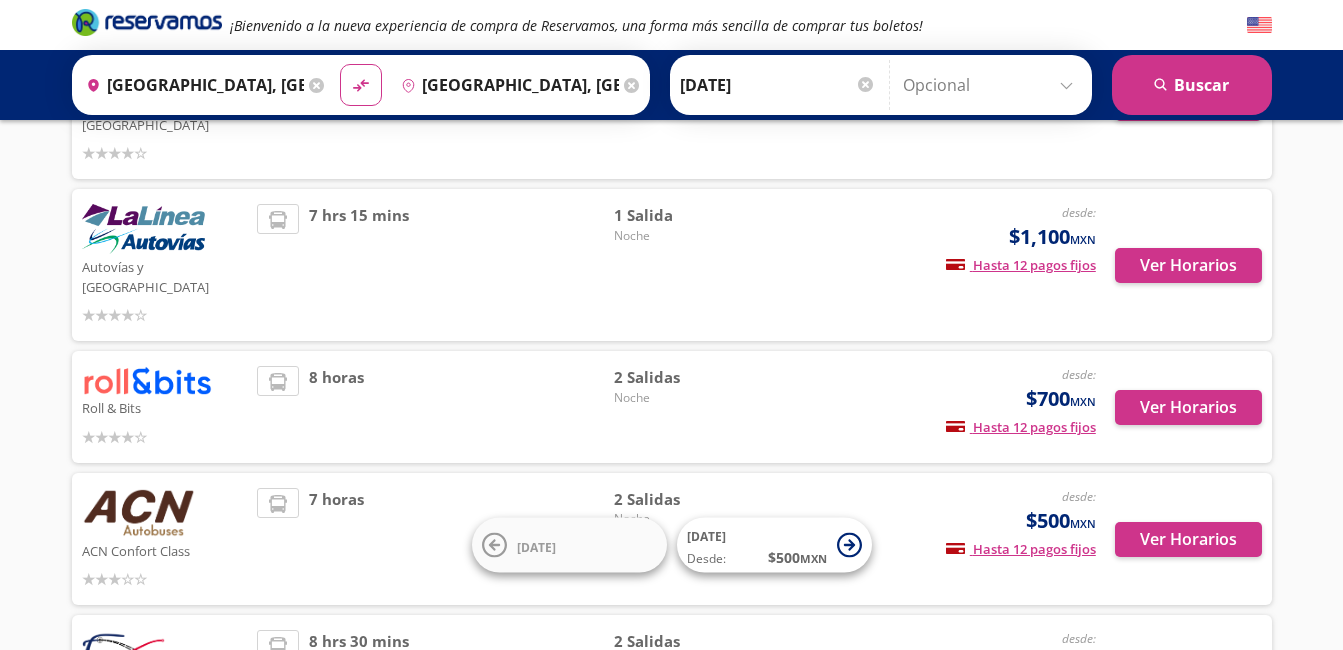 click at bounding box center (147, 380) 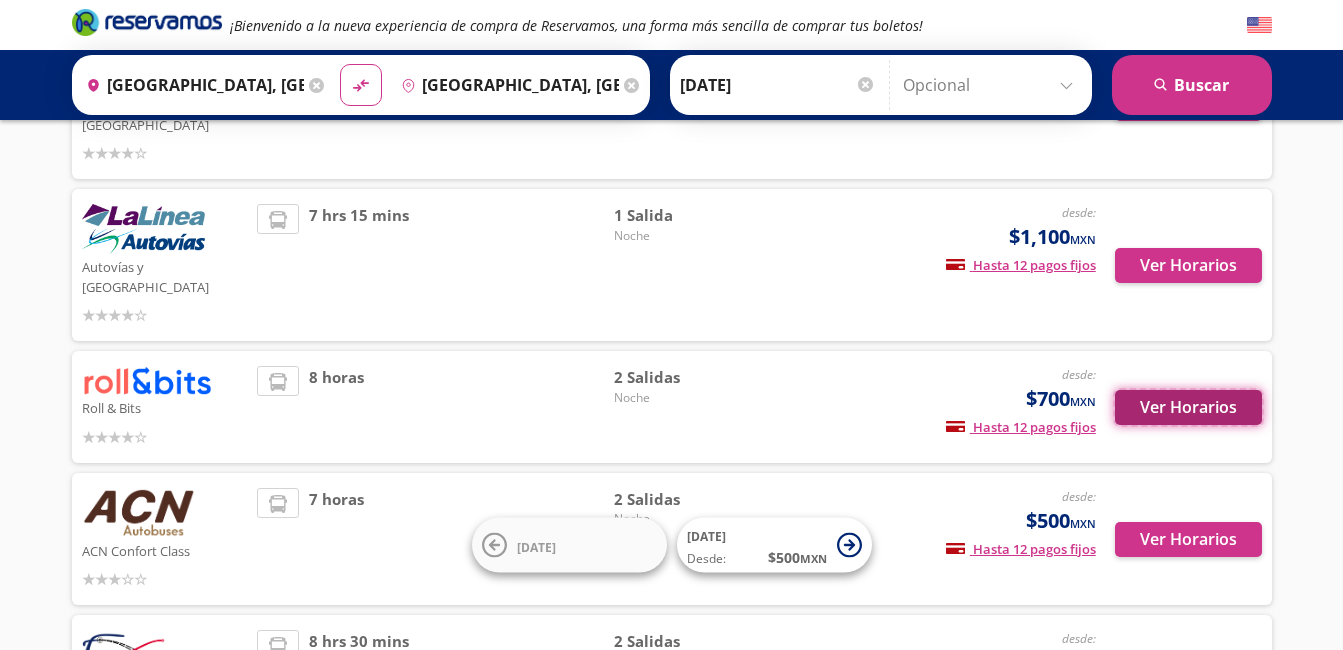 click on "Ver Horarios" at bounding box center (1188, 407) 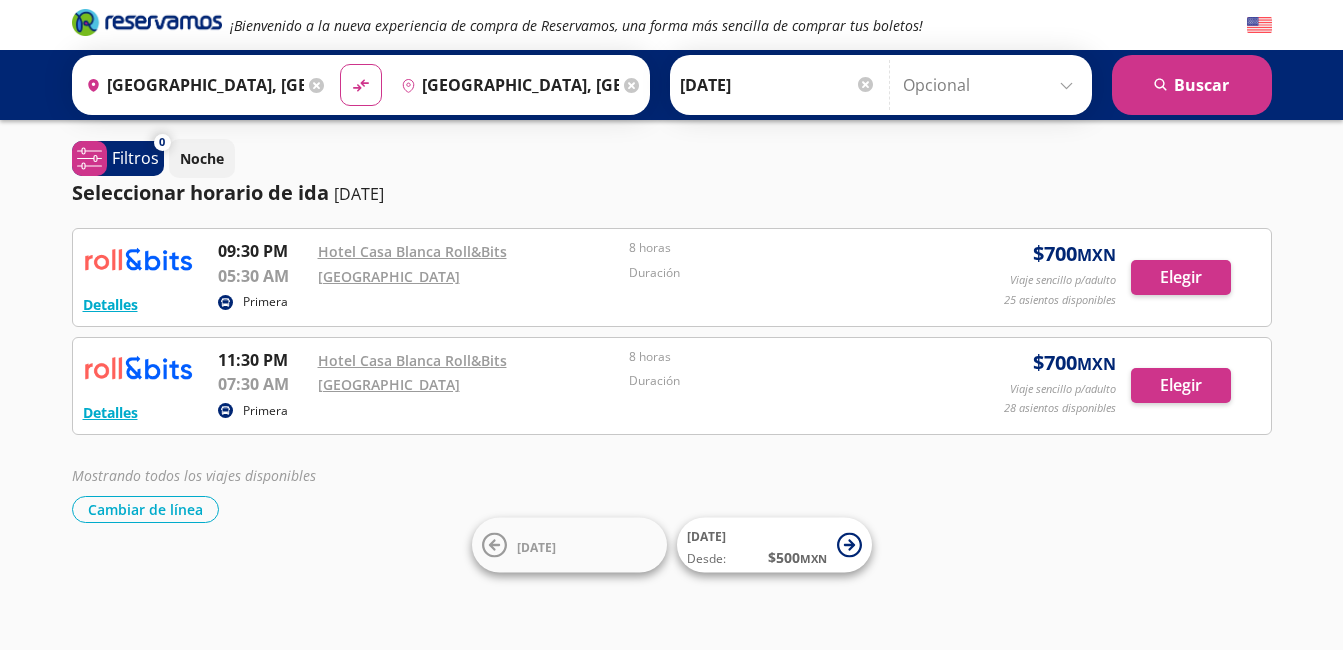scroll, scrollTop: 0, scrollLeft: 0, axis: both 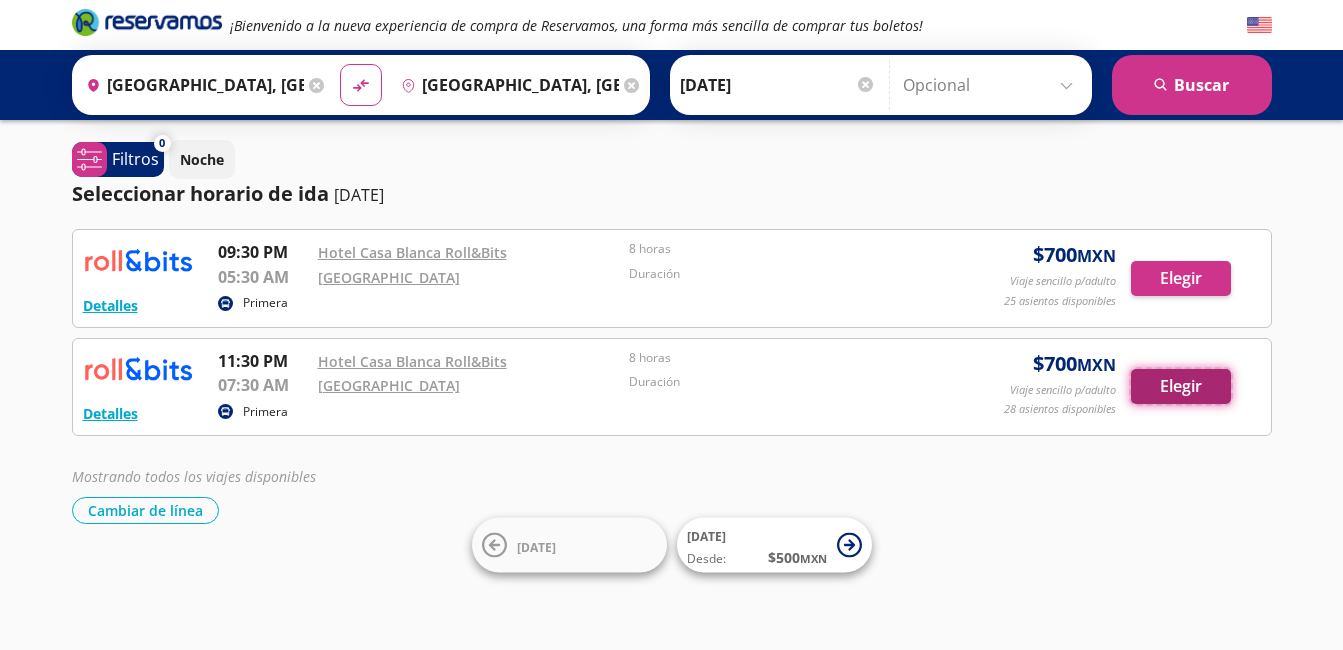 click on "Elegir" at bounding box center (1181, 386) 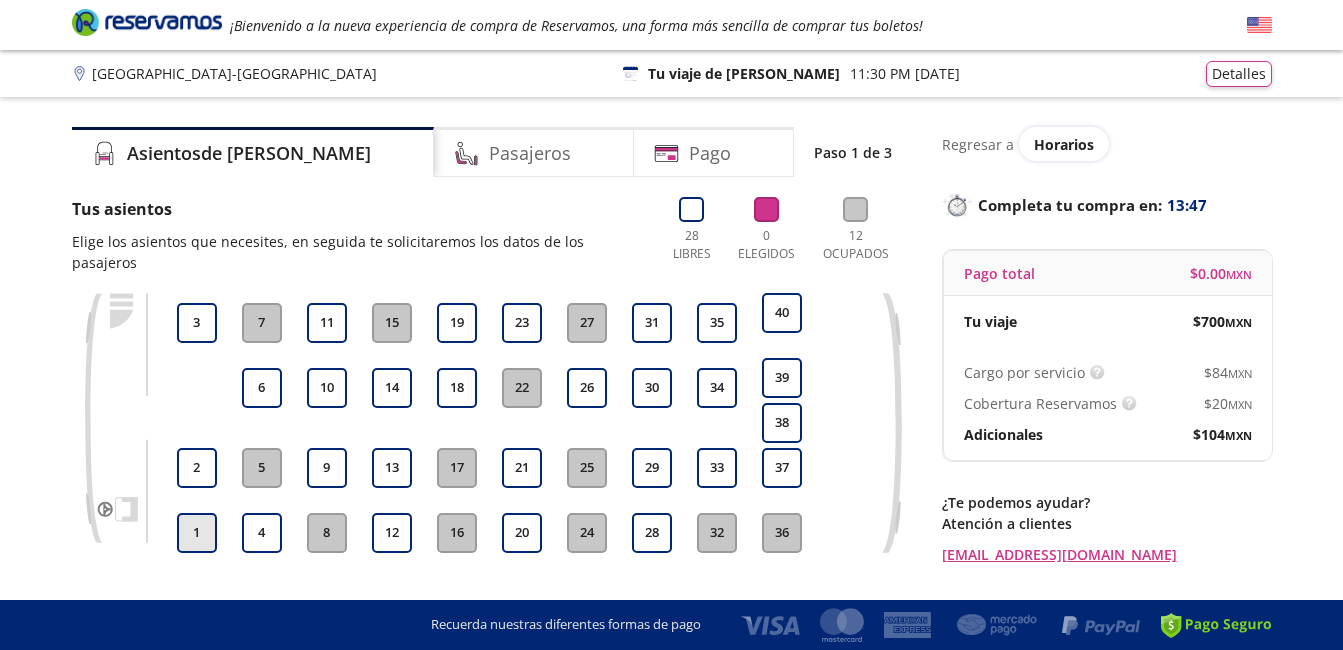 click on "1" at bounding box center (197, 533) 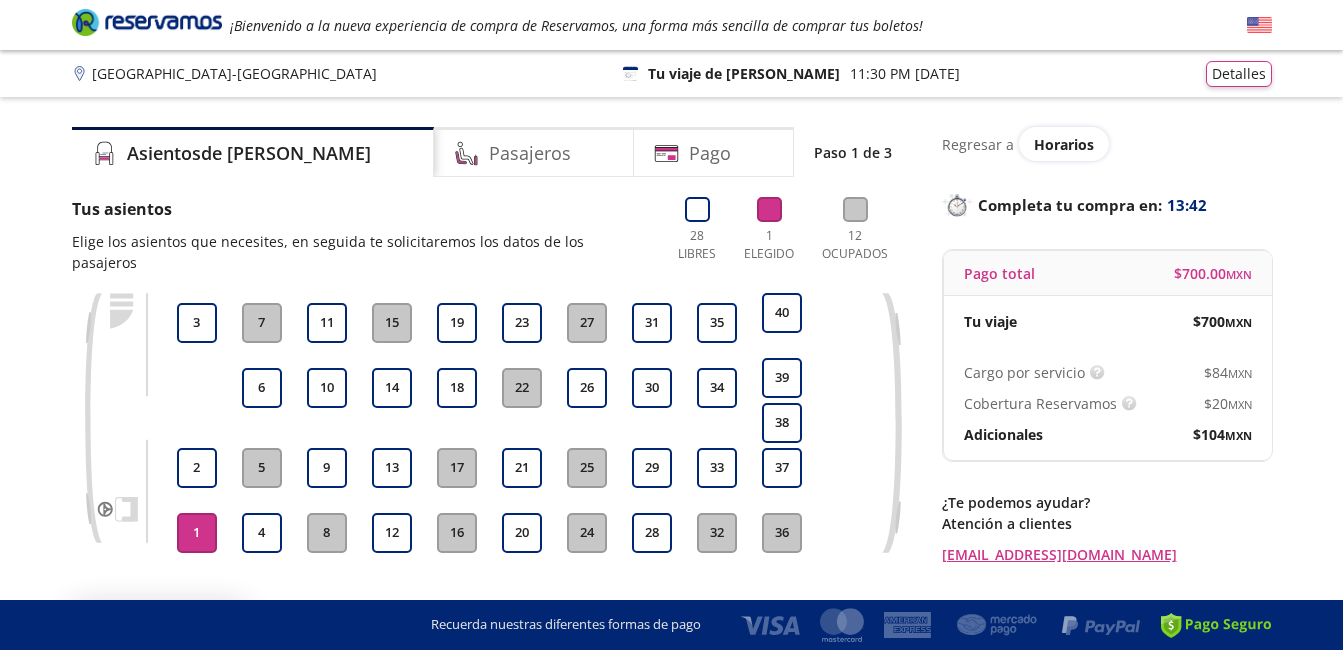 click on "Group 9 Created with Sketch. Elige tus asientos [GEOGRAPHIC_DATA]  -  [GEOGRAPHIC_DATA] ¡Bienvenido a la nueva experiencia de compra de Reservamos, una forma más sencilla de comprar tus boletos! Completa tu compra en : 13:42 [GEOGRAPHIC_DATA]  -  [GEOGRAPHIC_DATA] 126 Tu viaje de ida 11:30 PM [DATE] Detalles Completa tu compra en : 13:42 Asientos  de [PERSON_NAME] Pago Paso 1 de 3 Tus asientos Elige los asientos que necesites, en seguida te solicitaremos los datos de los pasajeros 28 Libres 1 Elegido 12 Ocupados 1 2 3   4 5 6 7   8 9 10 11   12 13 14 15   16 17 18 19   20 21 22 23   24 25 26 27   28 29 30 31   32 33 34 35   36 37 38 39 40     A bordo 1 Continuar con 1 asiento Regresar a Horarios Completa tu compra en : 13:42 Pago total $ 700.00  MXN Tu viaje  $ 700  MXN Cargo por servicio  Esto nos permite seguir trabajando para ofrecerte la mayor cobertura de rutas y brindarte una experiencia de compra segura y garantizada. $ 84  MXN Cobertura Reservamos  $ 20  MXN Adicionales  $ 104  MXN ¿Te podemos ayudar? ..." at bounding box center [671, 399] 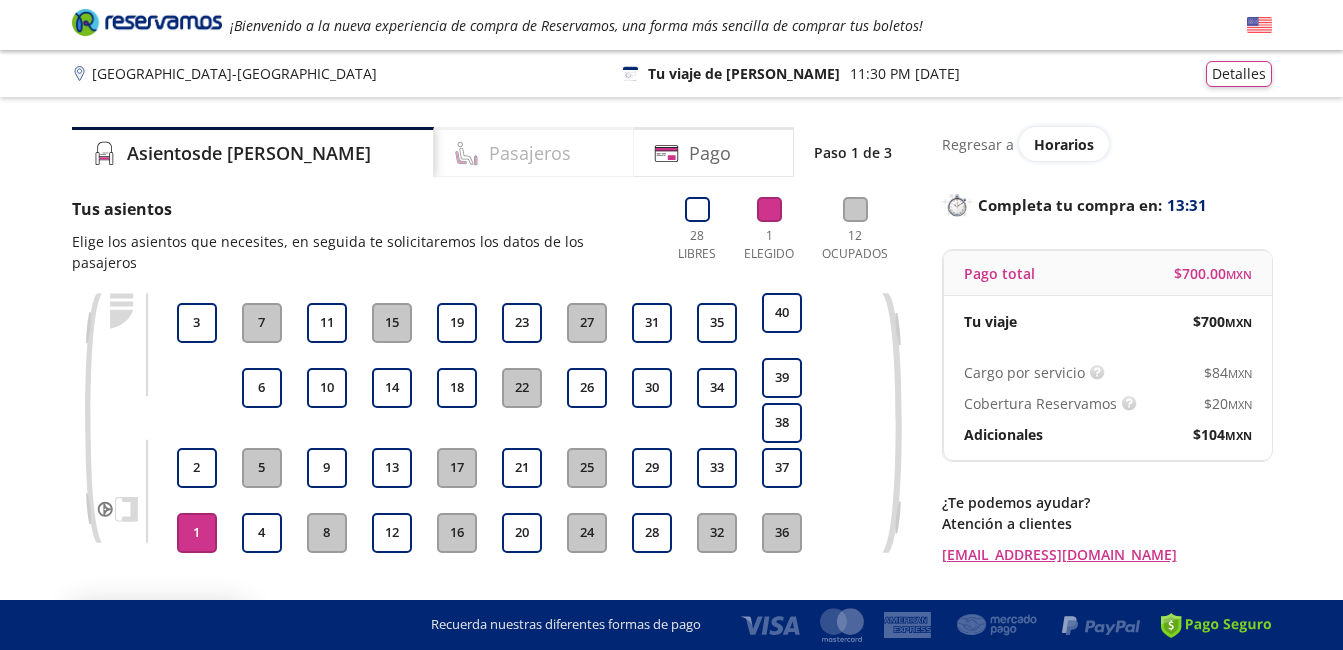 click on "Pasajeros" at bounding box center (534, 152) 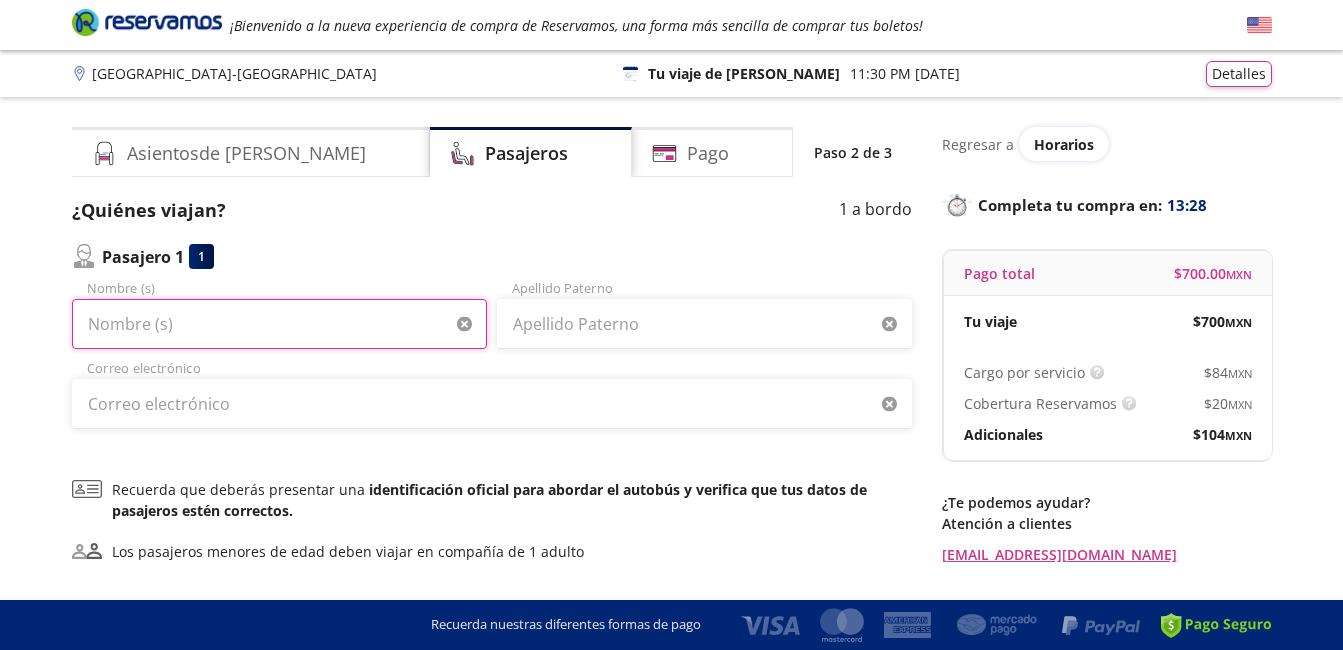 click on "Nombre (s)" at bounding box center [279, 324] 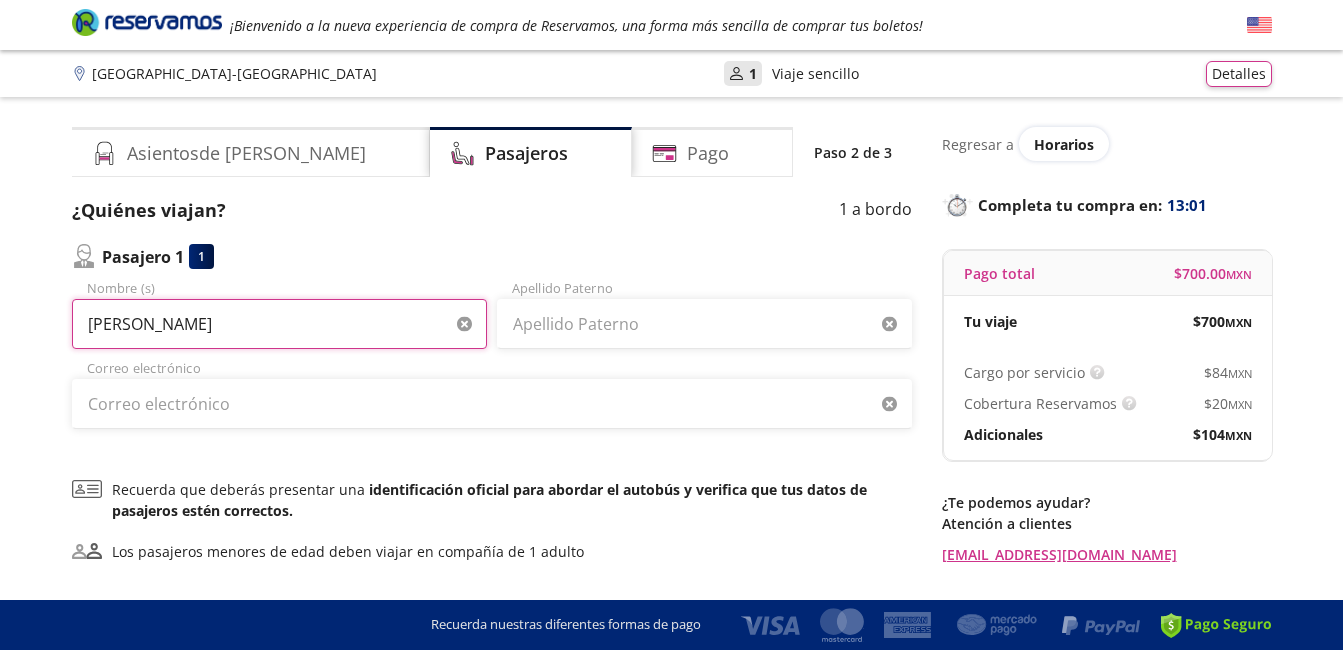 type on "[PERSON_NAME]" 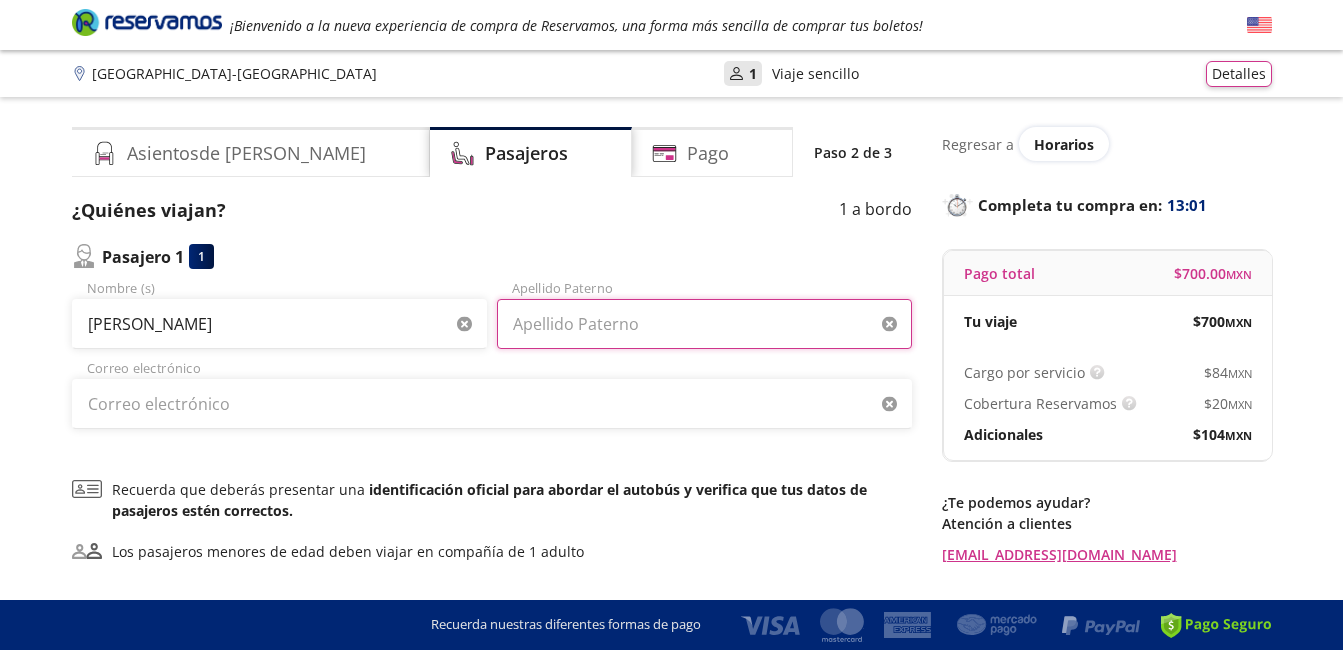 click on "Apellido Paterno" at bounding box center [704, 324] 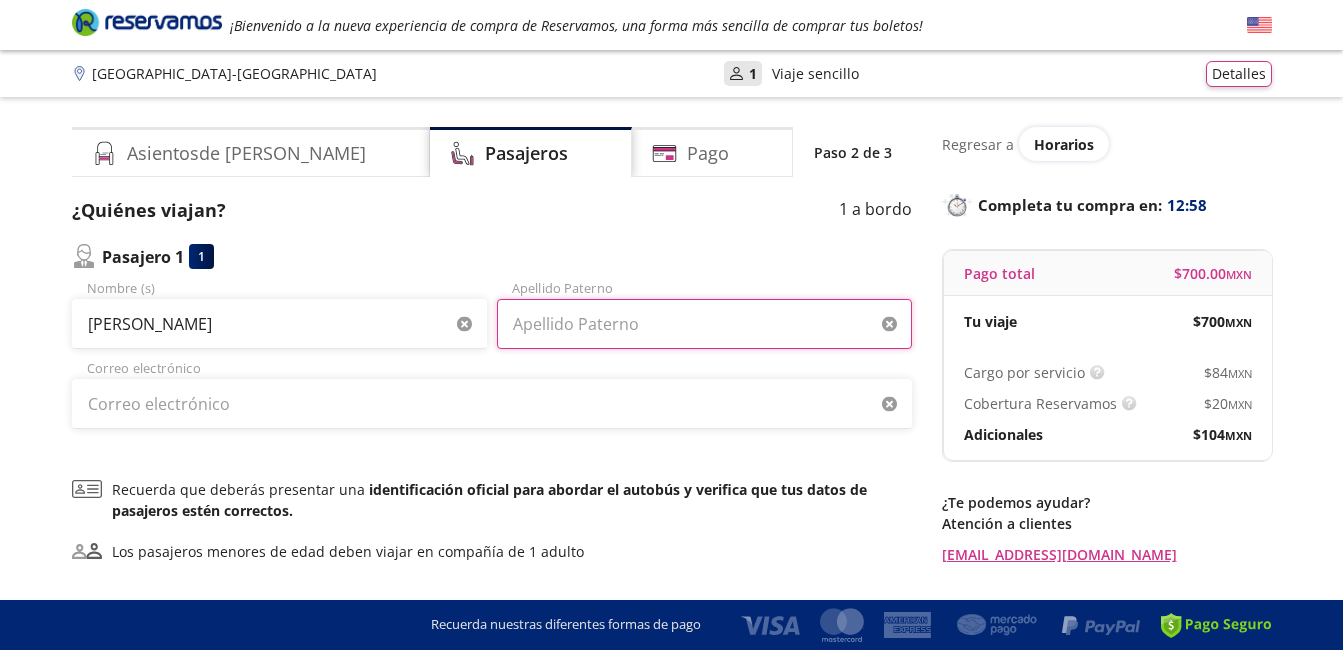 click on "Apellido Paterno" at bounding box center (704, 324) 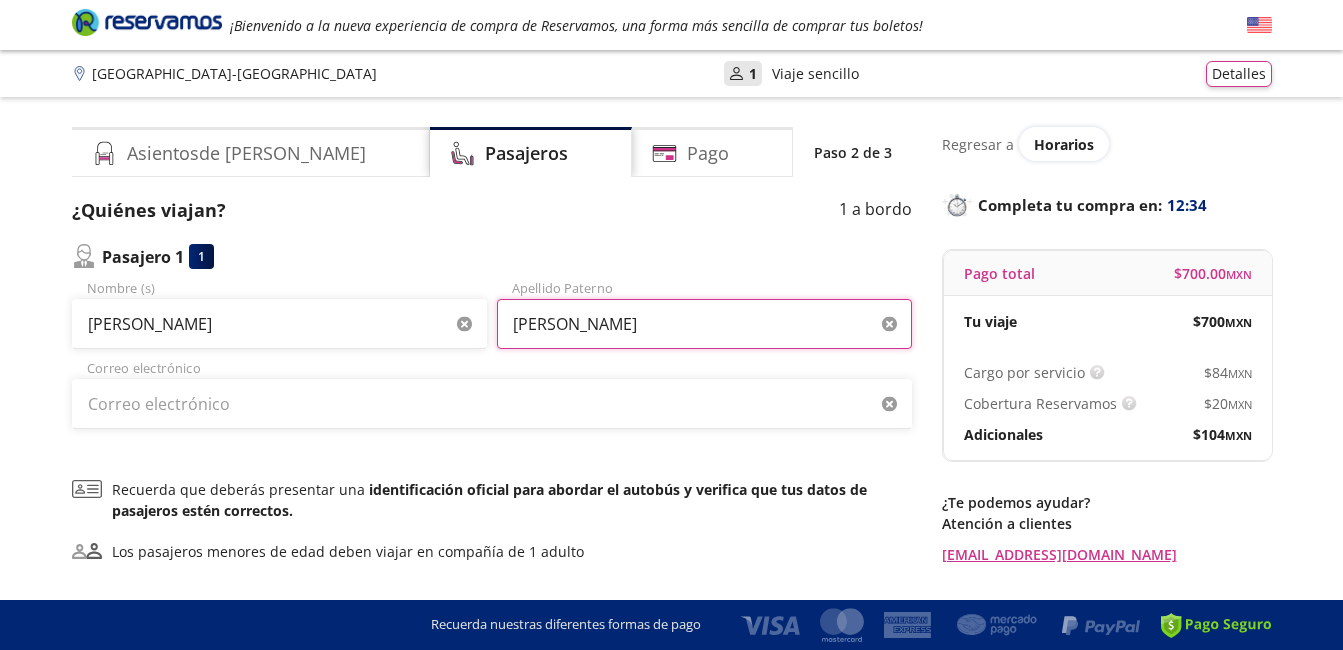 type on "[PERSON_NAME]" 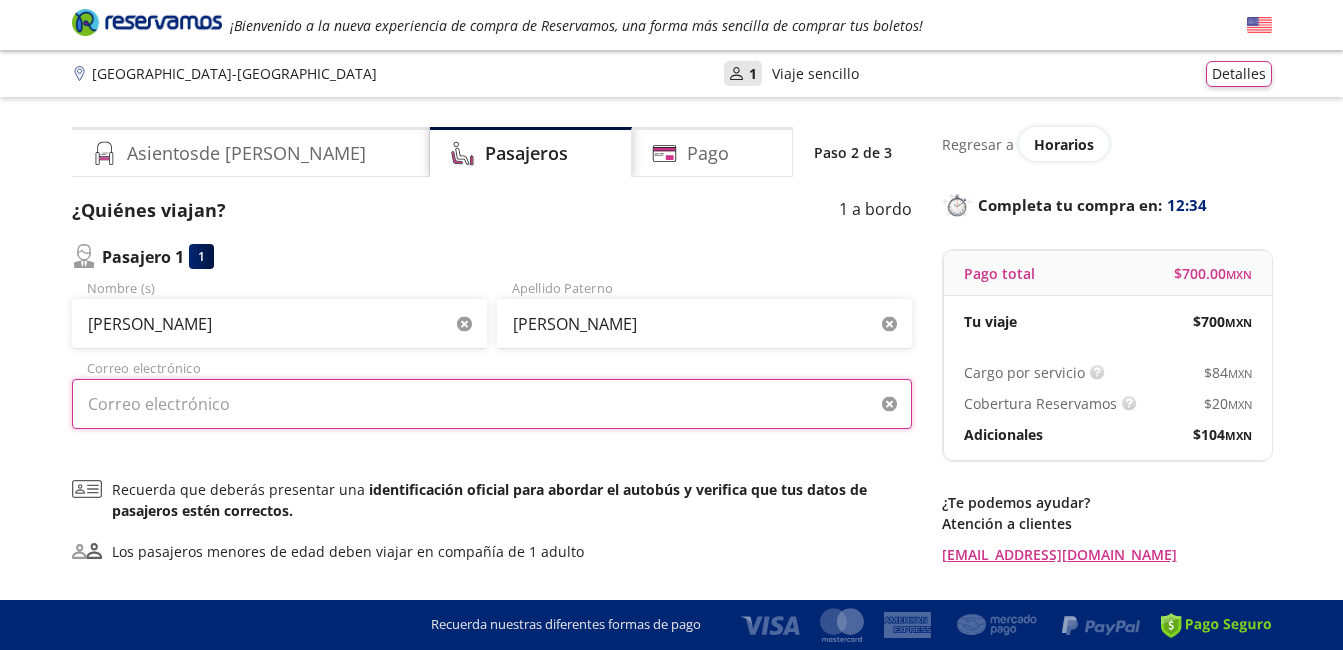 click on "Correo electrónico" at bounding box center [492, 404] 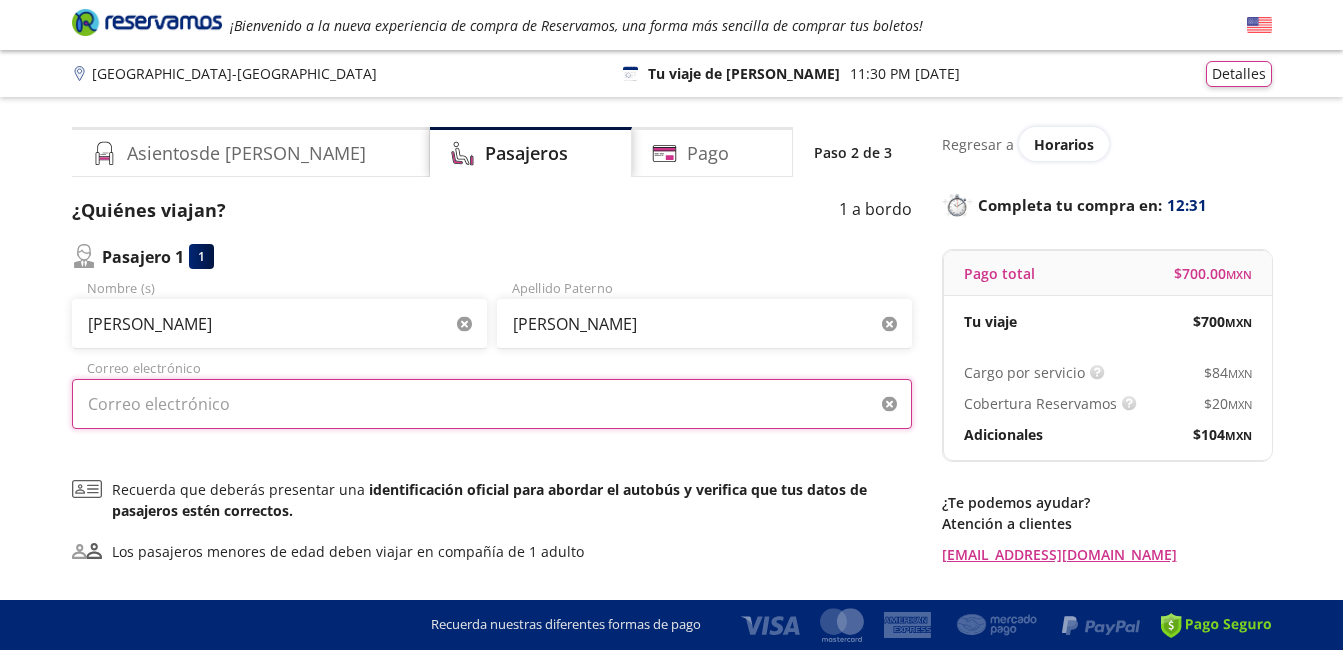 type on "[EMAIL_ADDRESS][DOMAIN_NAME]" 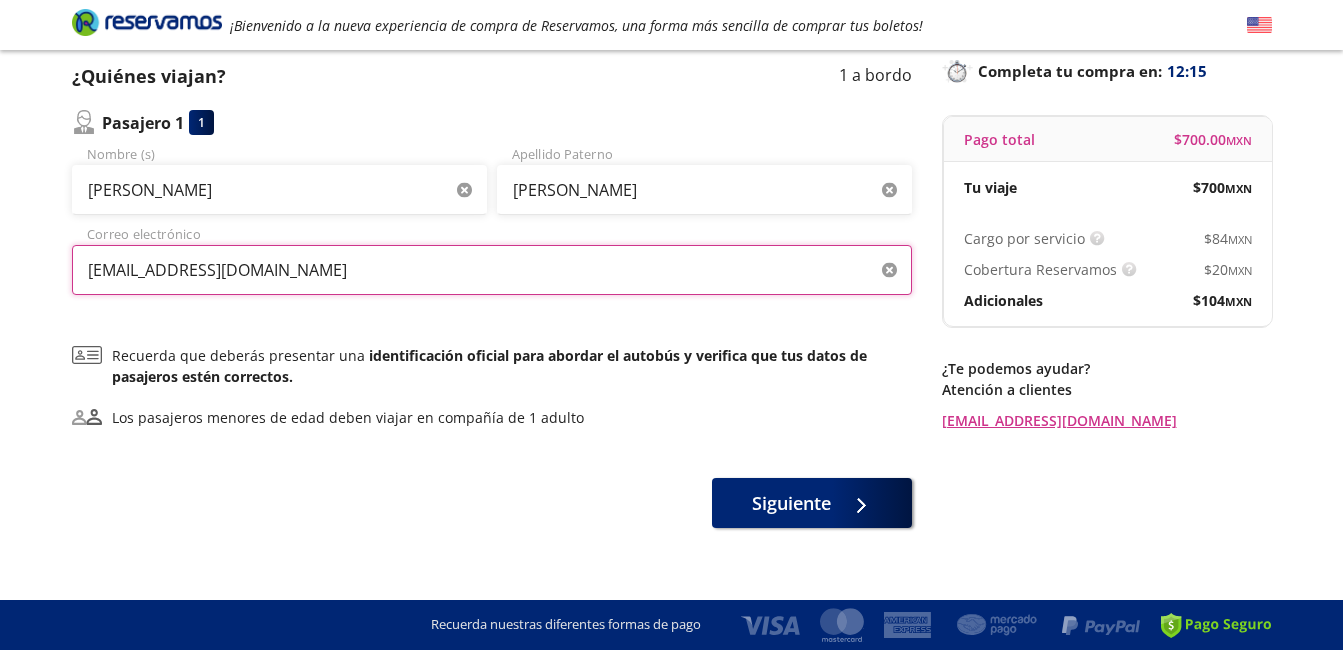 scroll, scrollTop: 153, scrollLeft: 0, axis: vertical 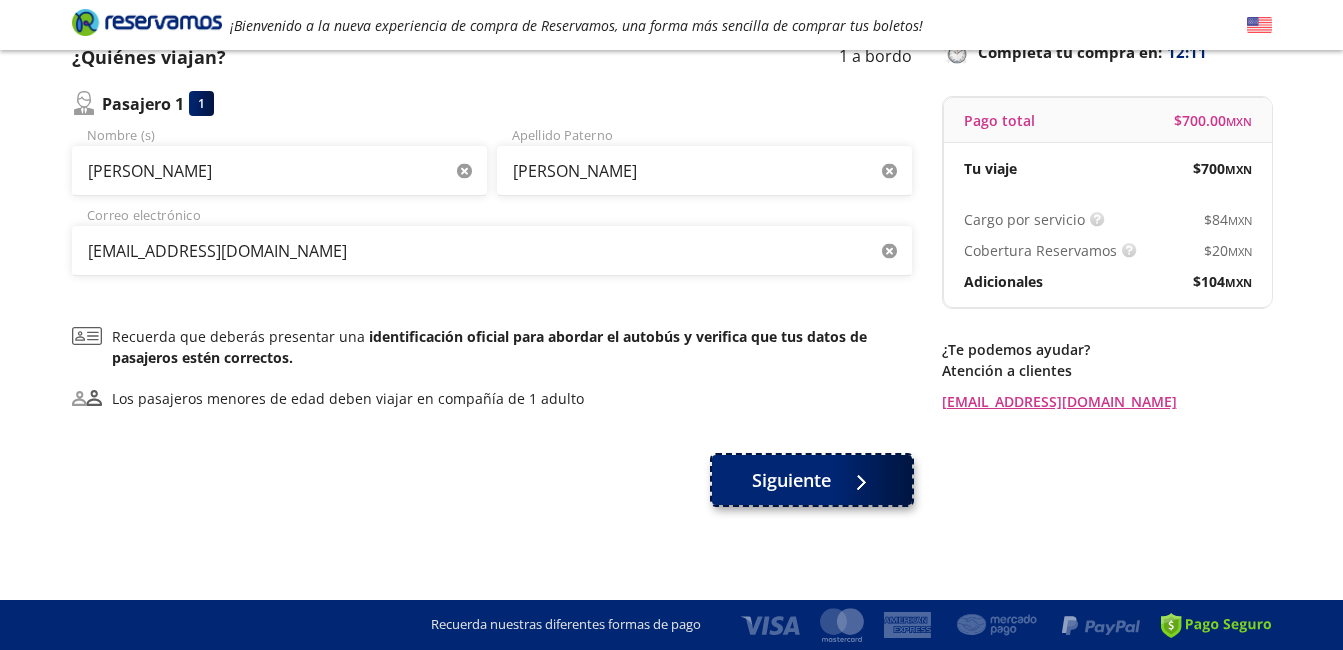 click on "Siguiente" at bounding box center (812, 480) 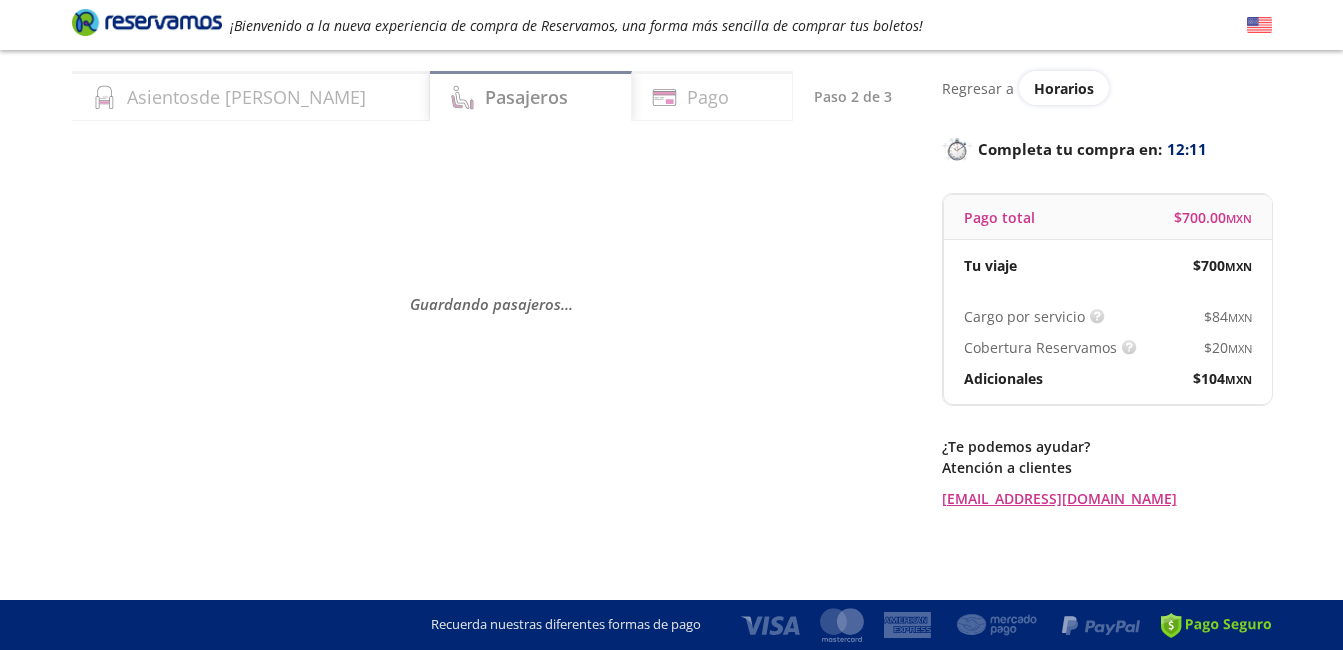 scroll, scrollTop: 0, scrollLeft: 0, axis: both 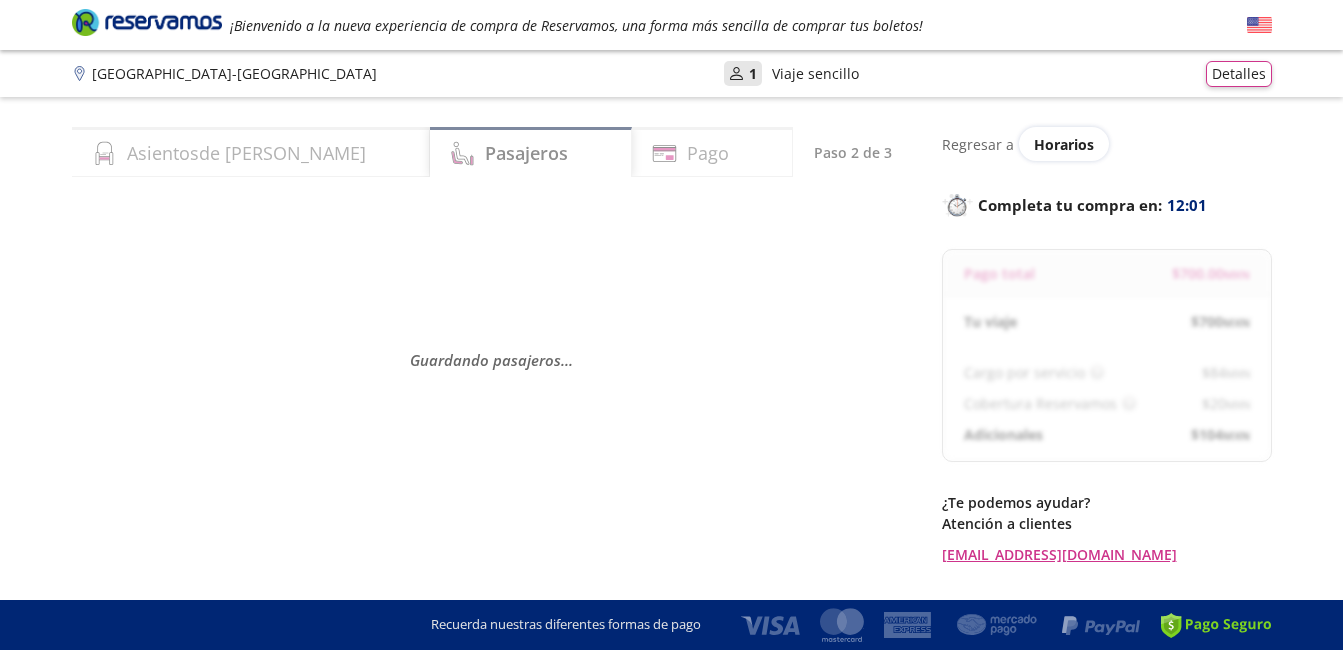 select on "MX" 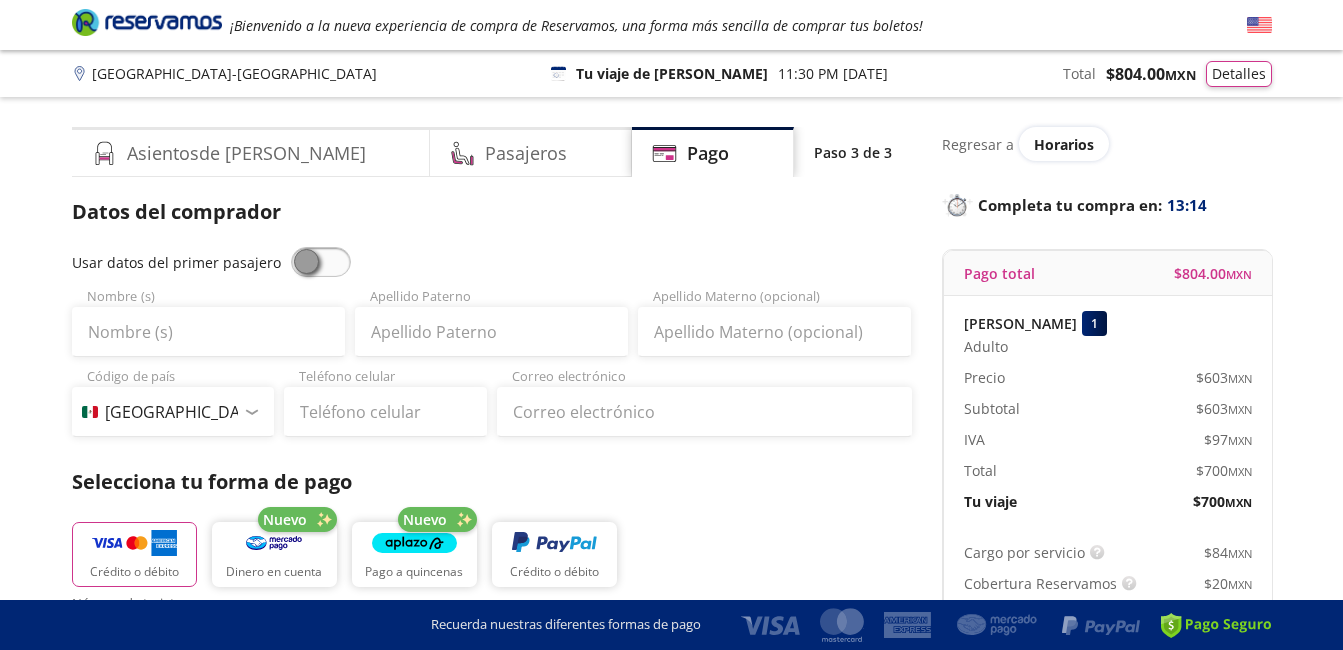click at bounding box center [321, 262] 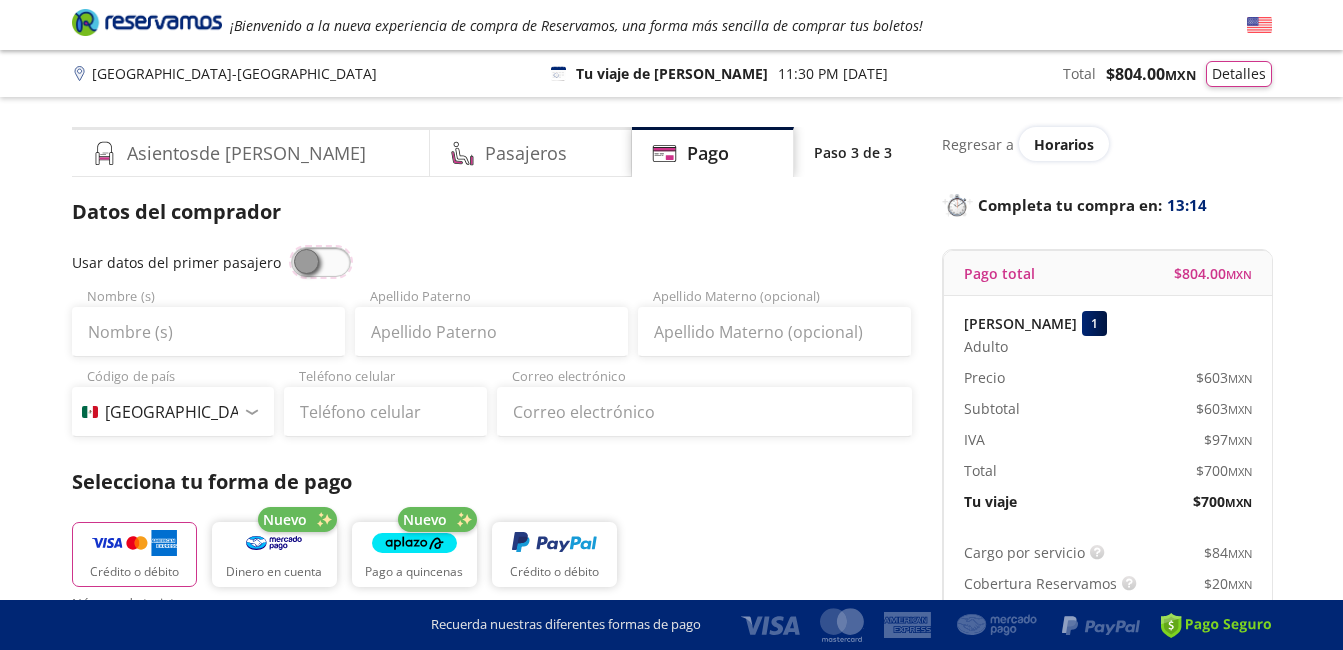click at bounding box center [291, 247] 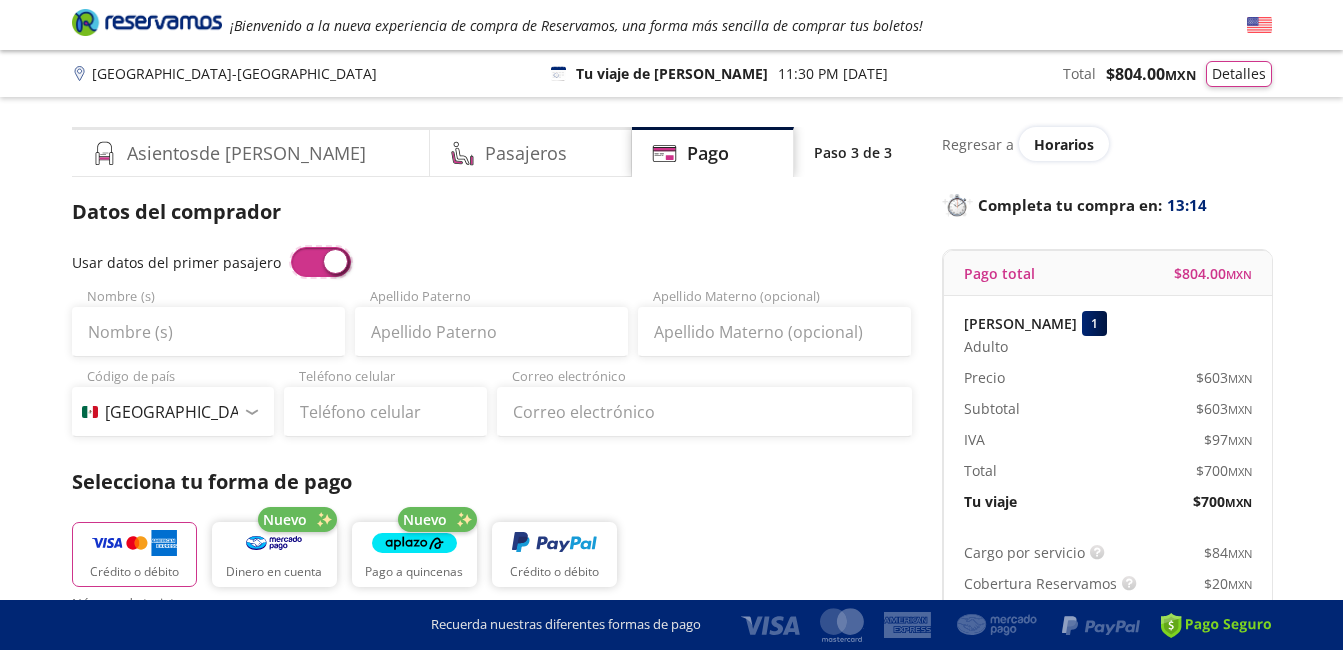 type on "[PERSON_NAME]" 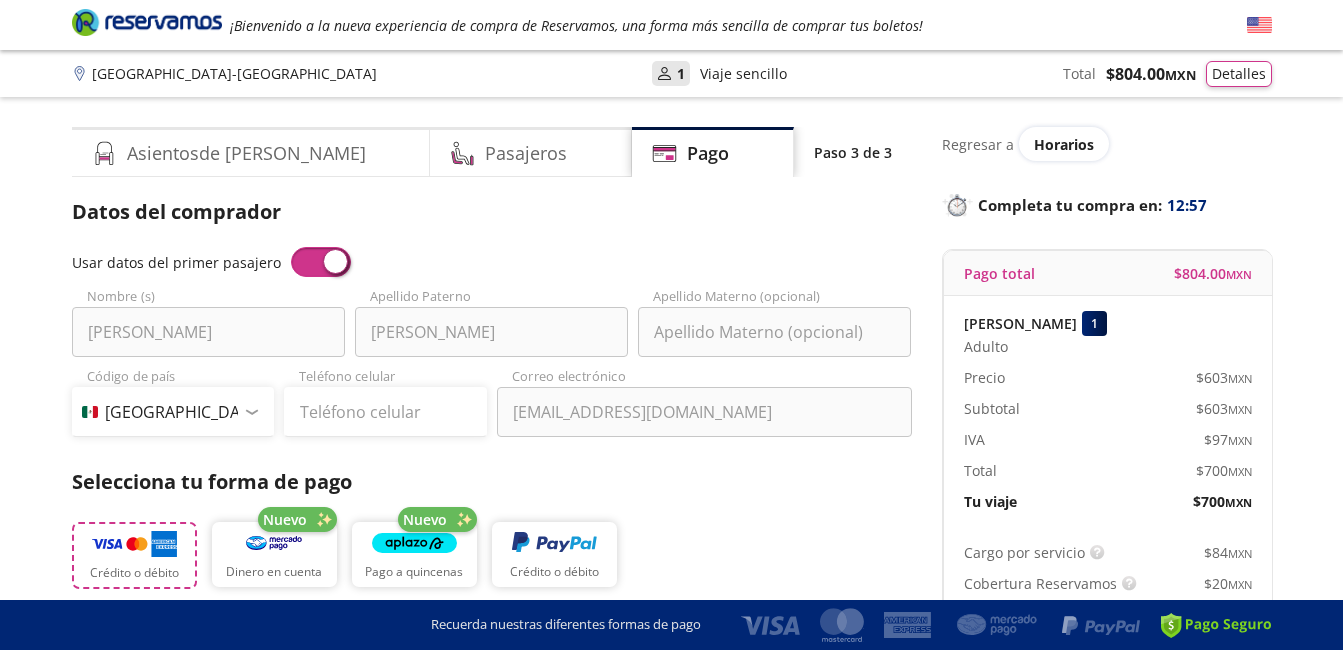 click at bounding box center (134, 544) 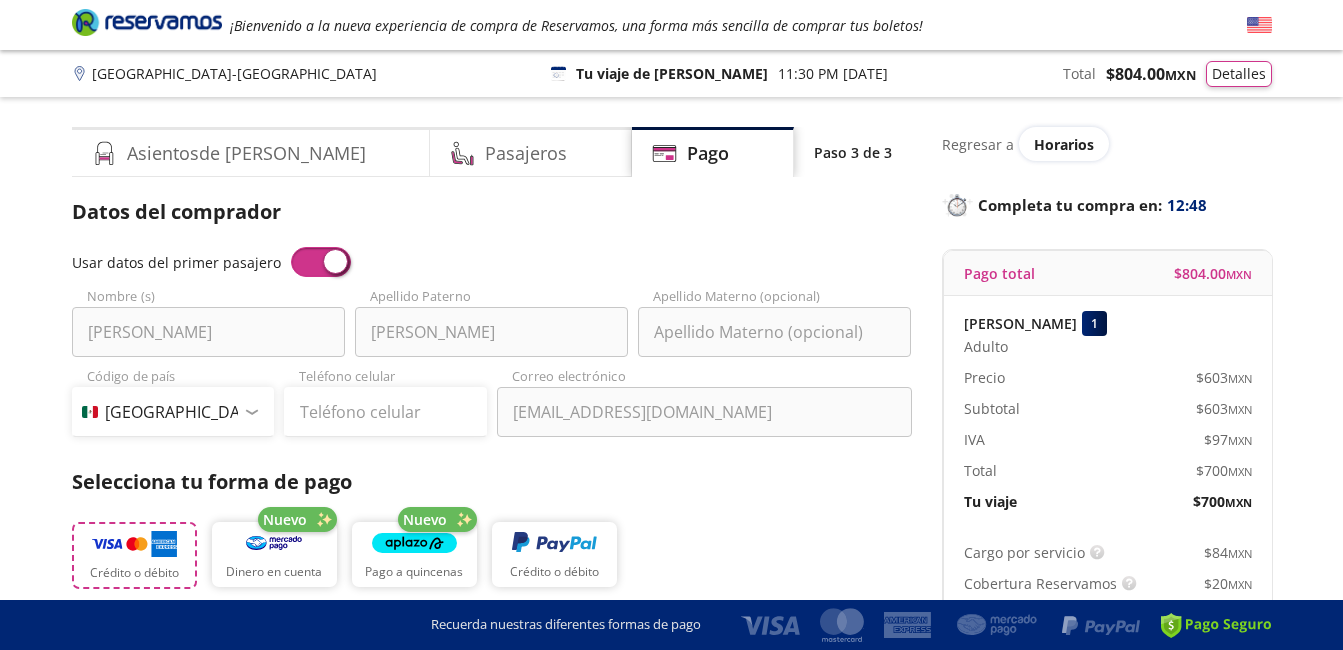 type 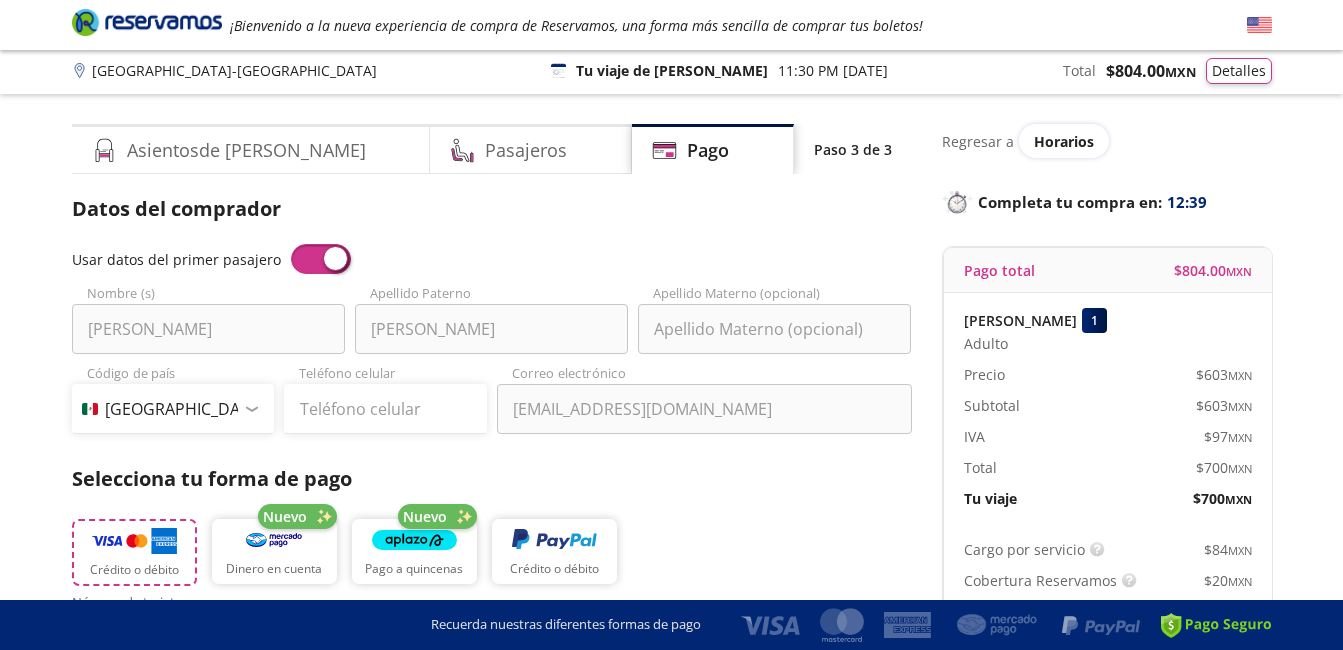 scroll, scrollTop: 0, scrollLeft: 0, axis: both 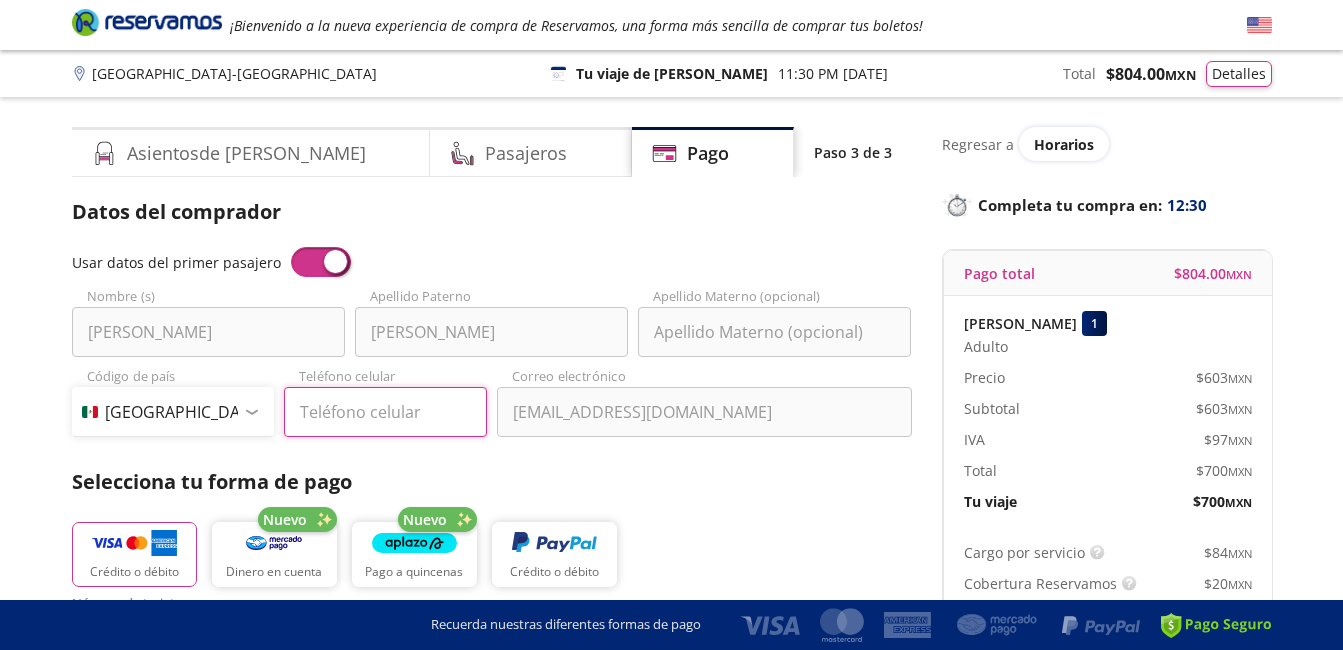 click on "Teléfono celular" at bounding box center (385, 412) 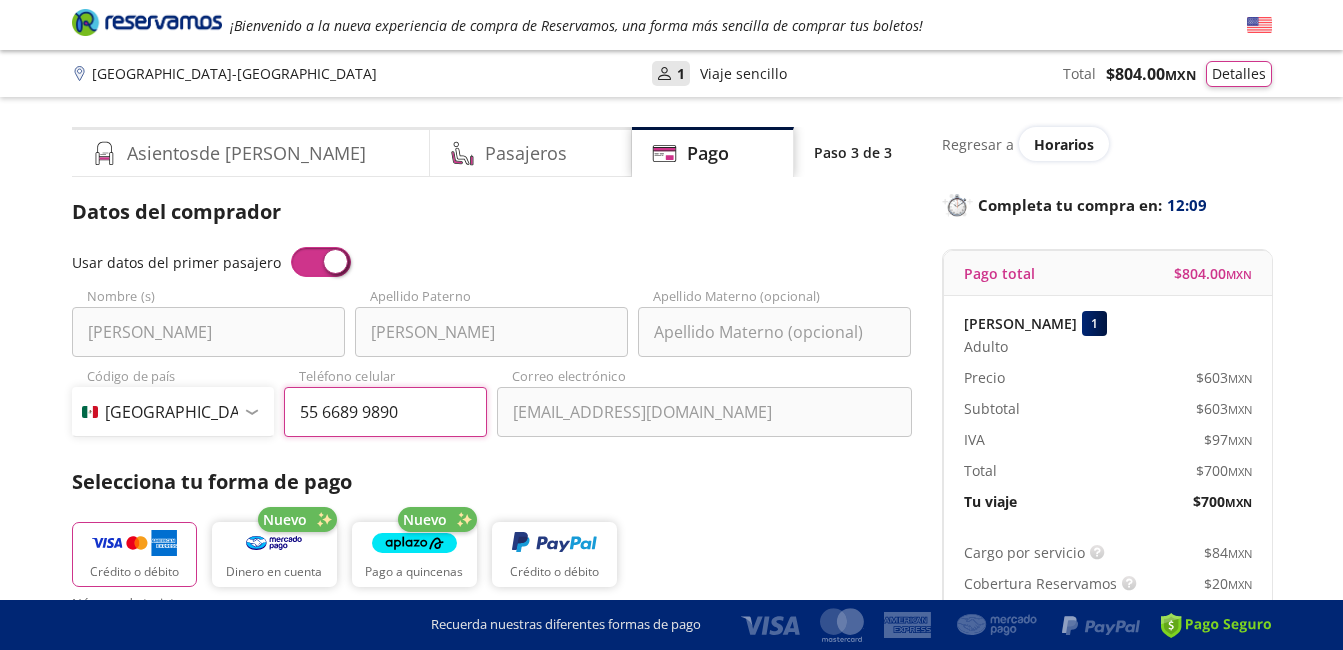 type on "55 6689 9890" 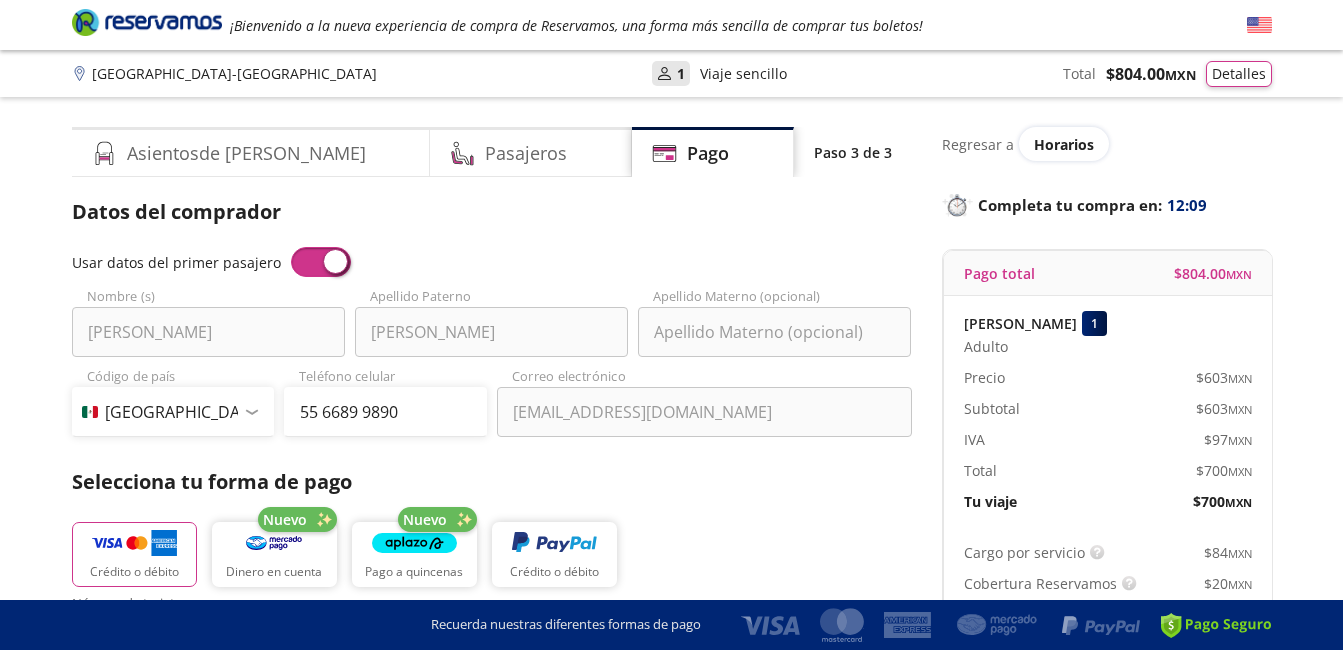 click on "Selecciona tu forma de pago" at bounding box center (492, 482) 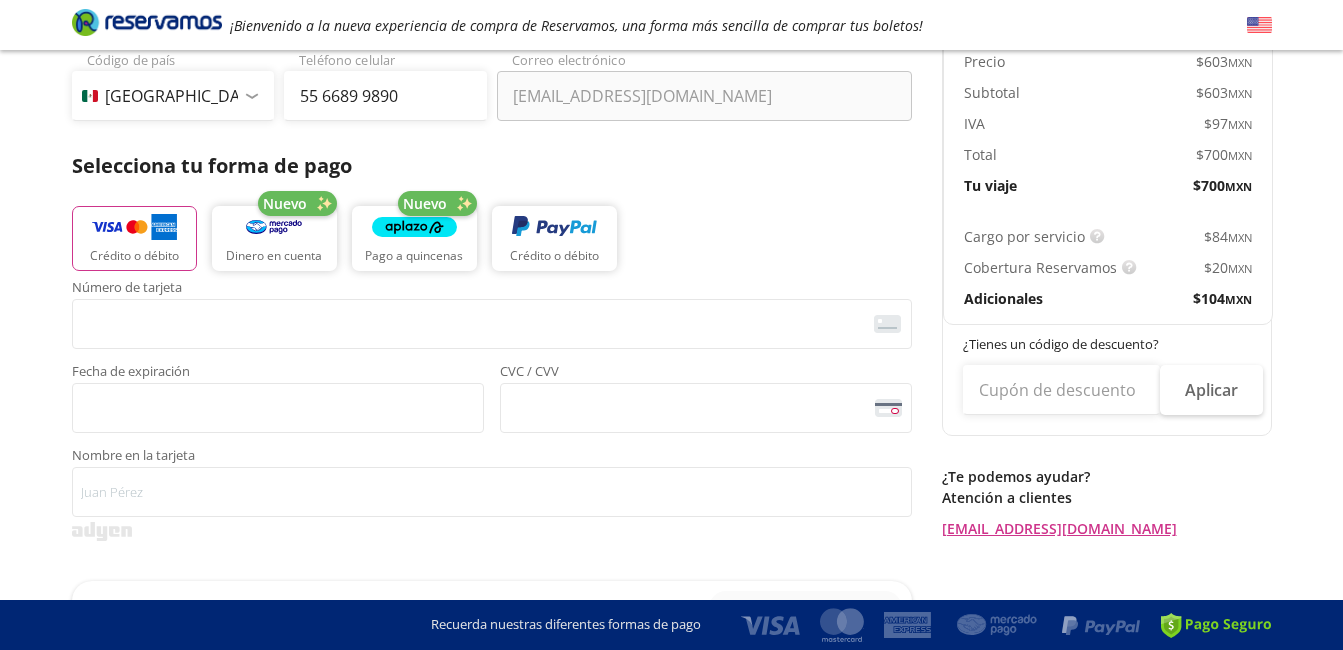 scroll, scrollTop: 320, scrollLeft: 0, axis: vertical 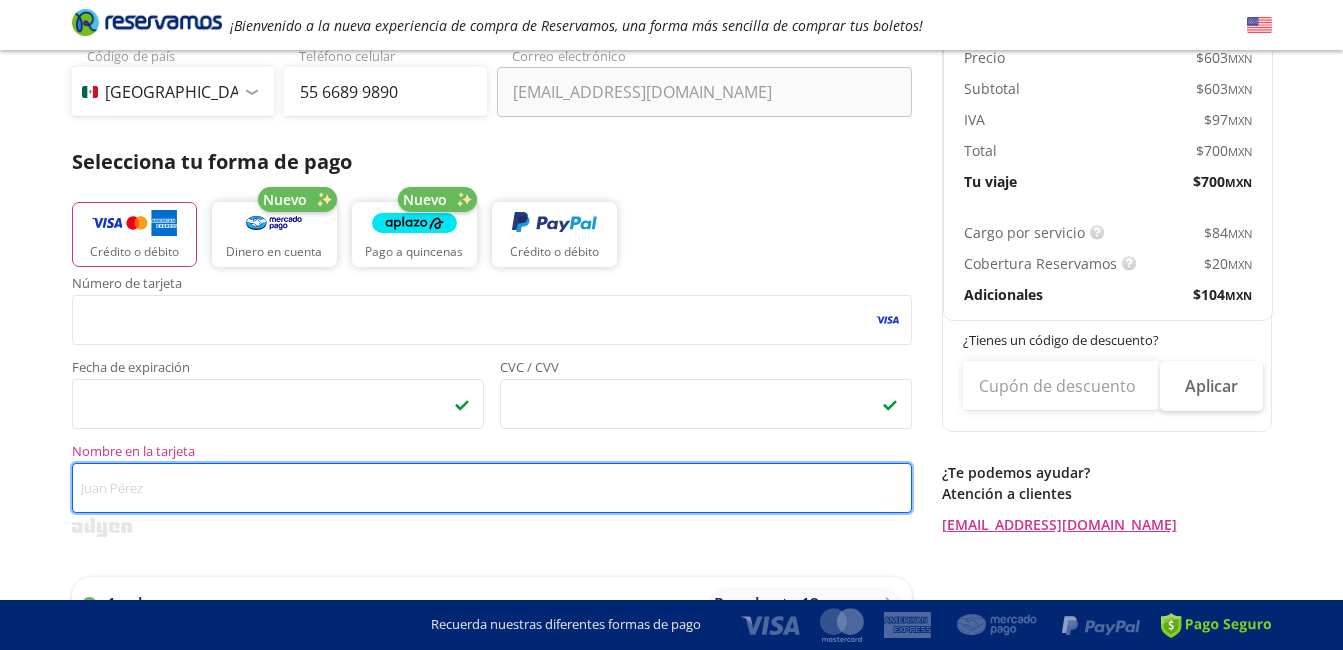 click on "Nombre en la tarjeta" at bounding box center [492, 488] 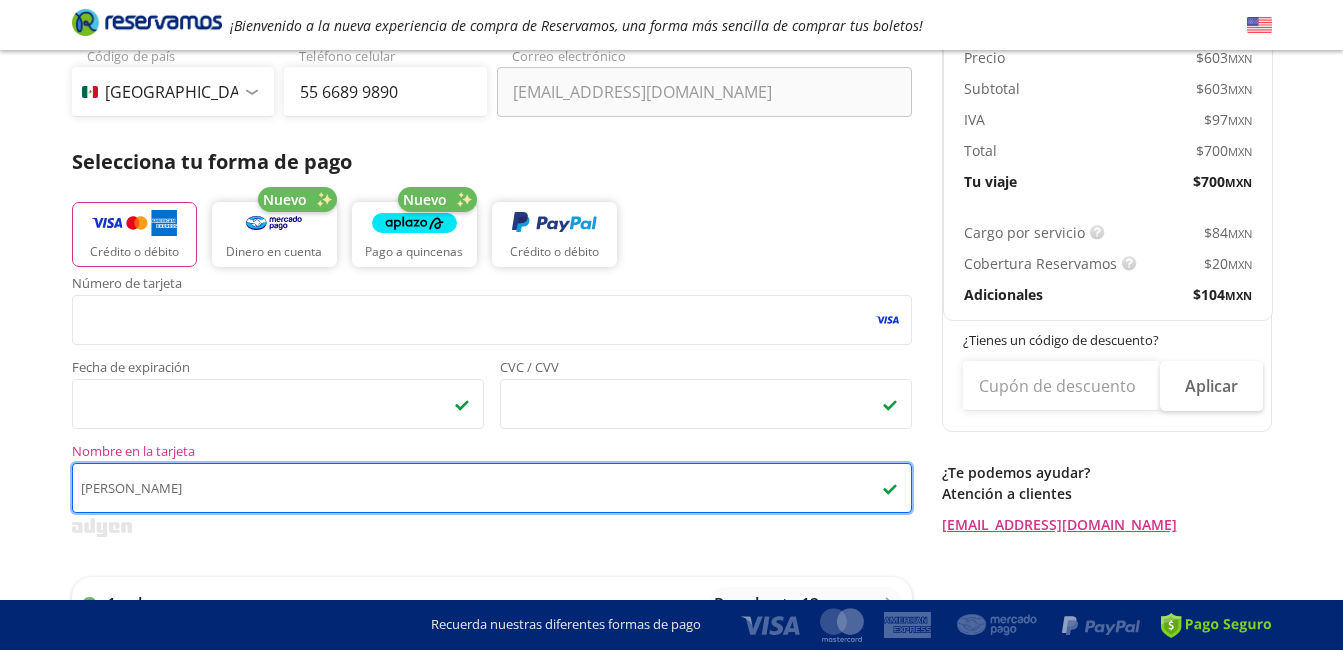 click on "[PERSON_NAME]" at bounding box center (492, 488) 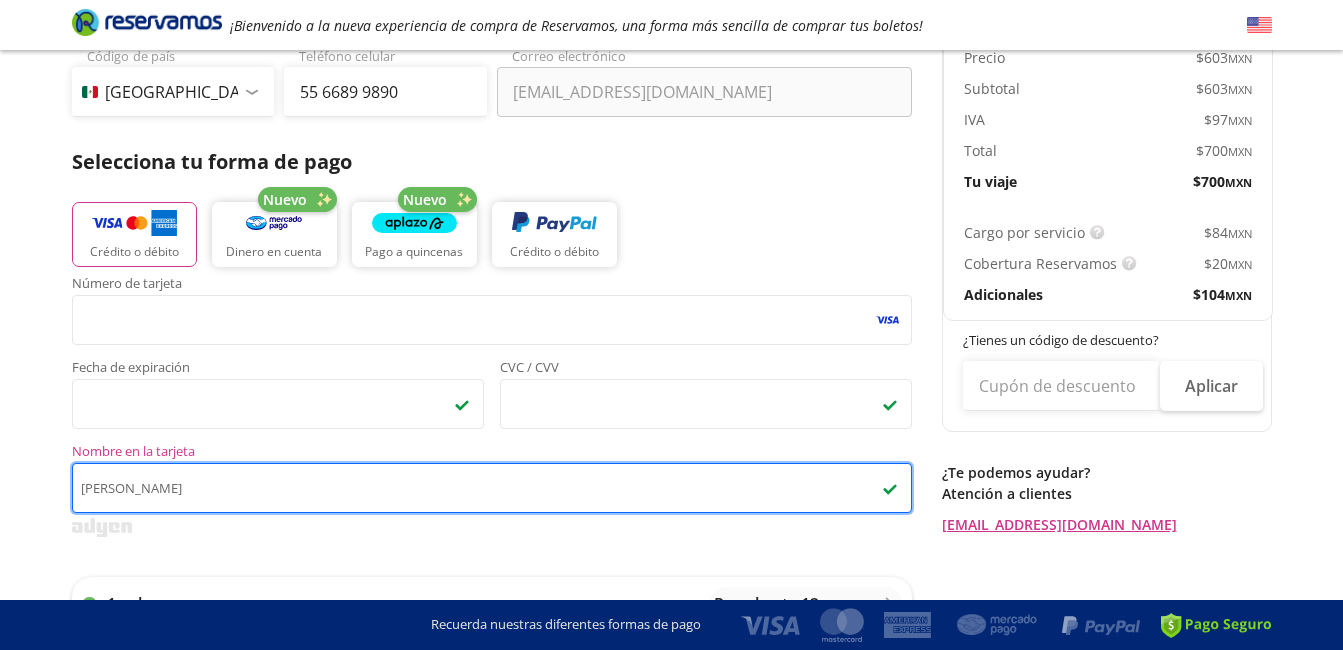 click on "[PERSON_NAME]" at bounding box center (492, 488) 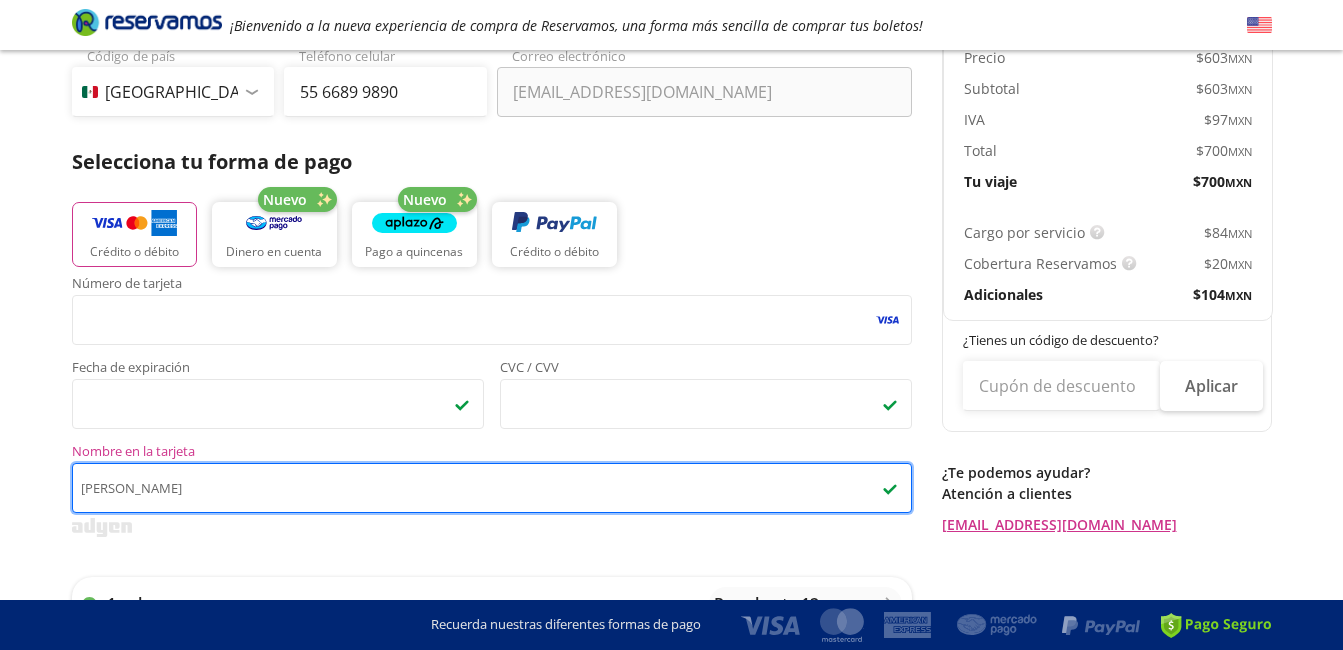 type on "[PERSON_NAME]" 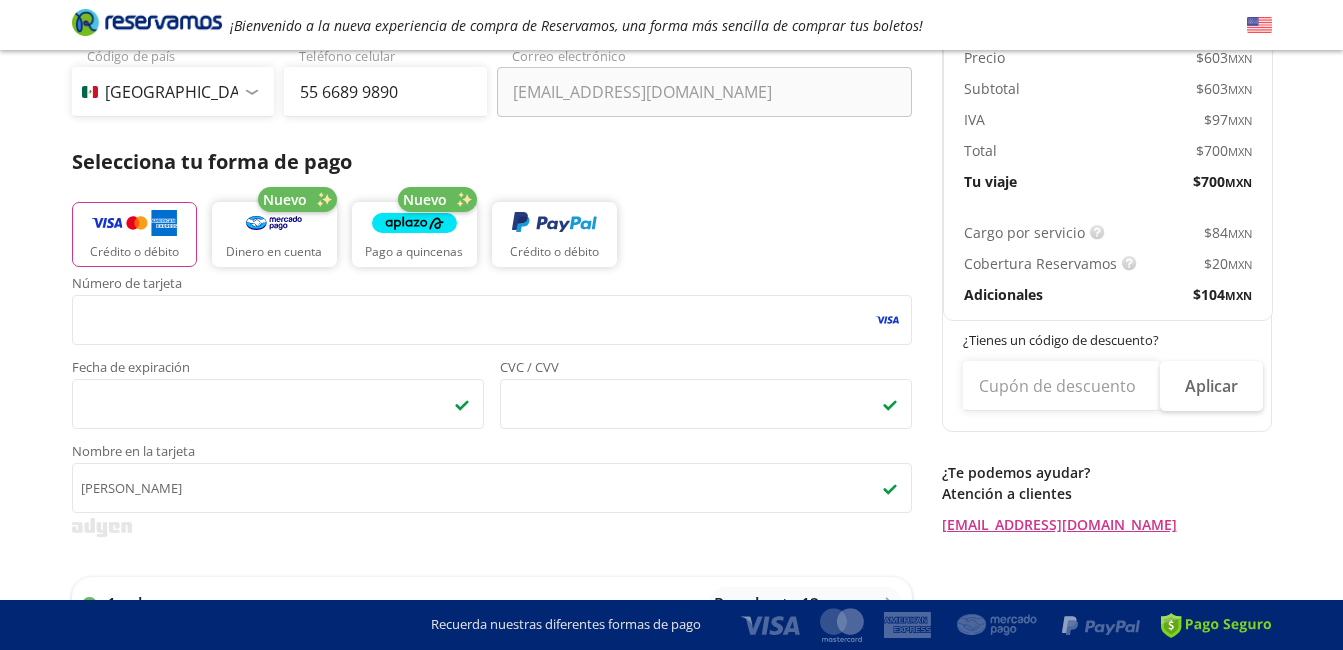 drag, startPoint x: 1300, startPoint y: 177, endPoint x: 1328, endPoint y: 137, distance: 48.82622 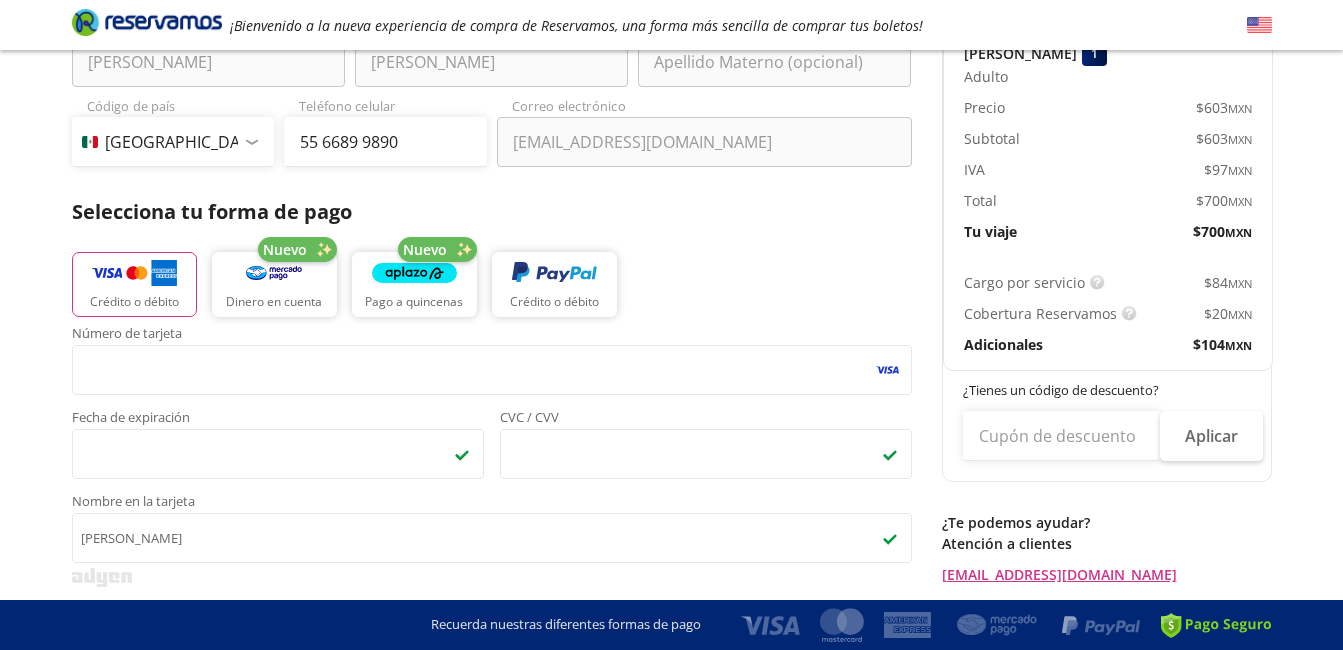 scroll, scrollTop: 304, scrollLeft: 0, axis: vertical 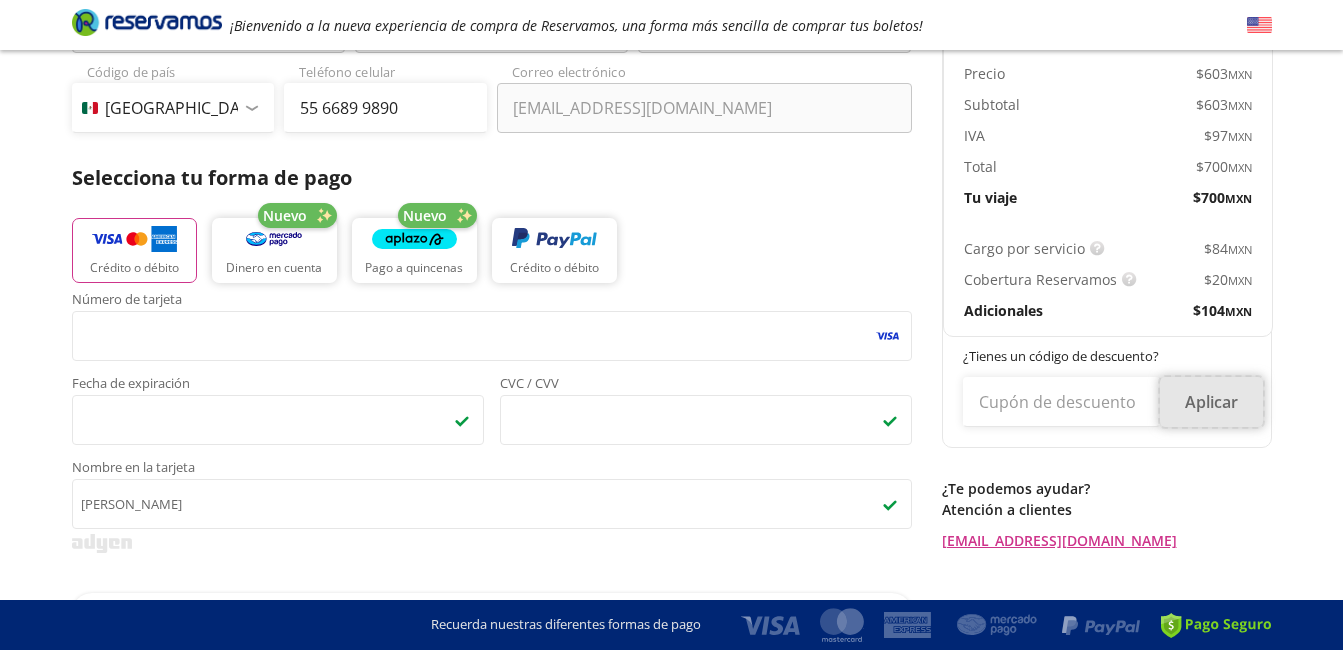 click on "Aplicar" at bounding box center (1211, 402) 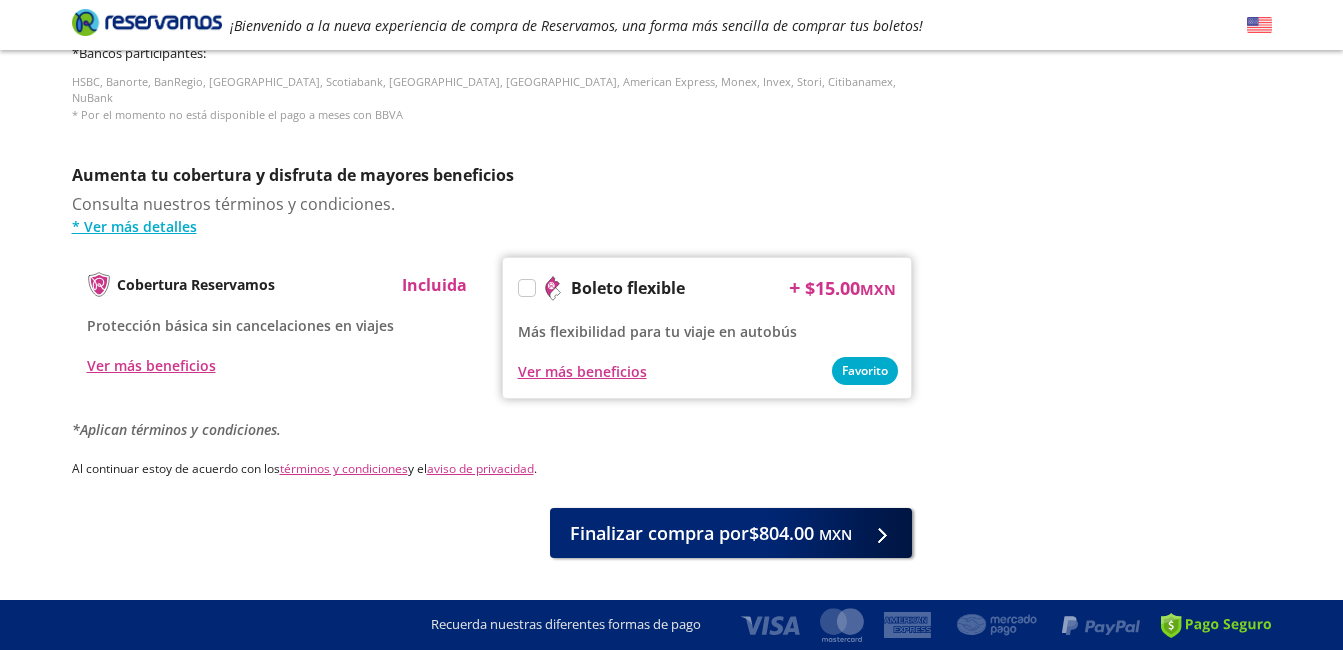 scroll, scrollTop: 922, scrollLeft: 0, axis: vertical 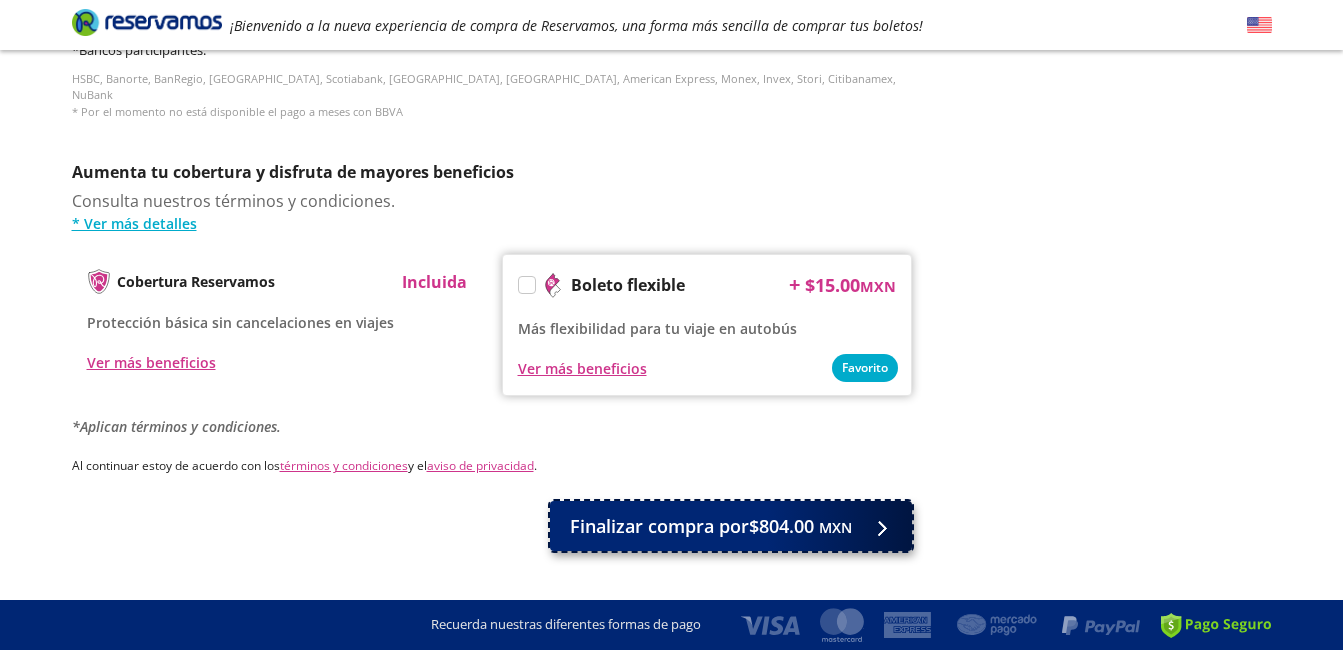 click on "Finalizar compra por  $804.00   MXN" at bounding box center [711, 526] 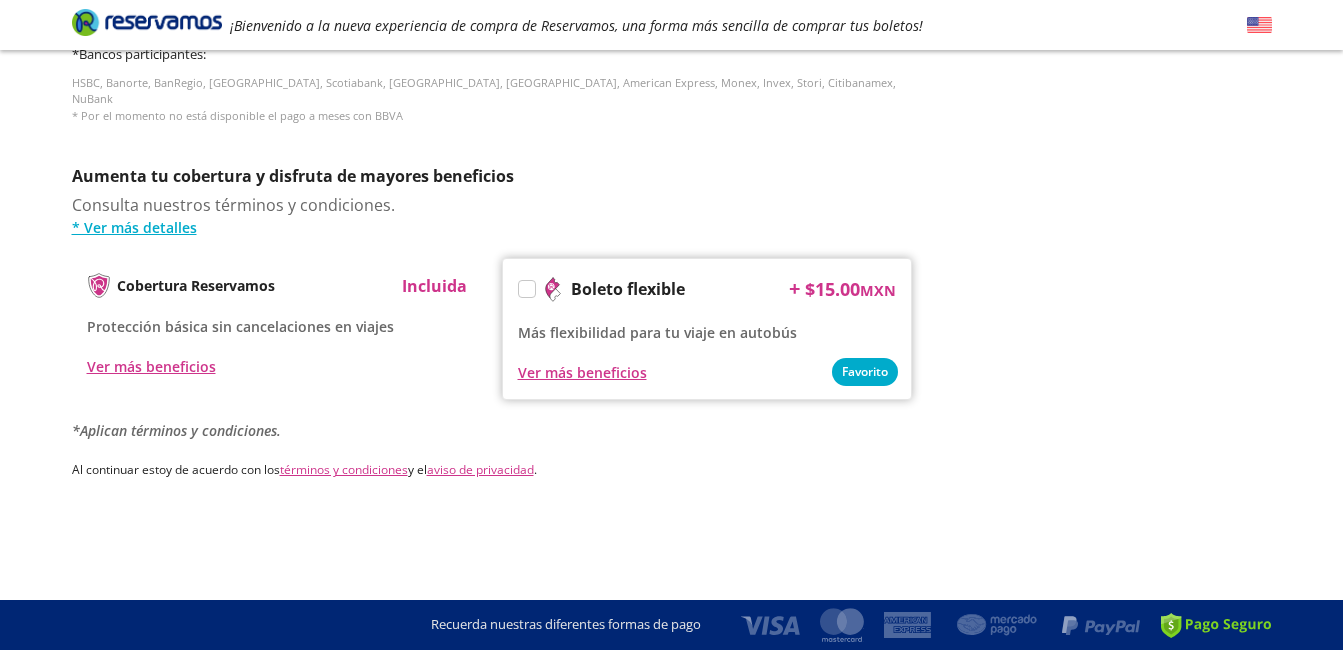 scroll, scrollTop: 0, scrollLeft: 0, axis: both 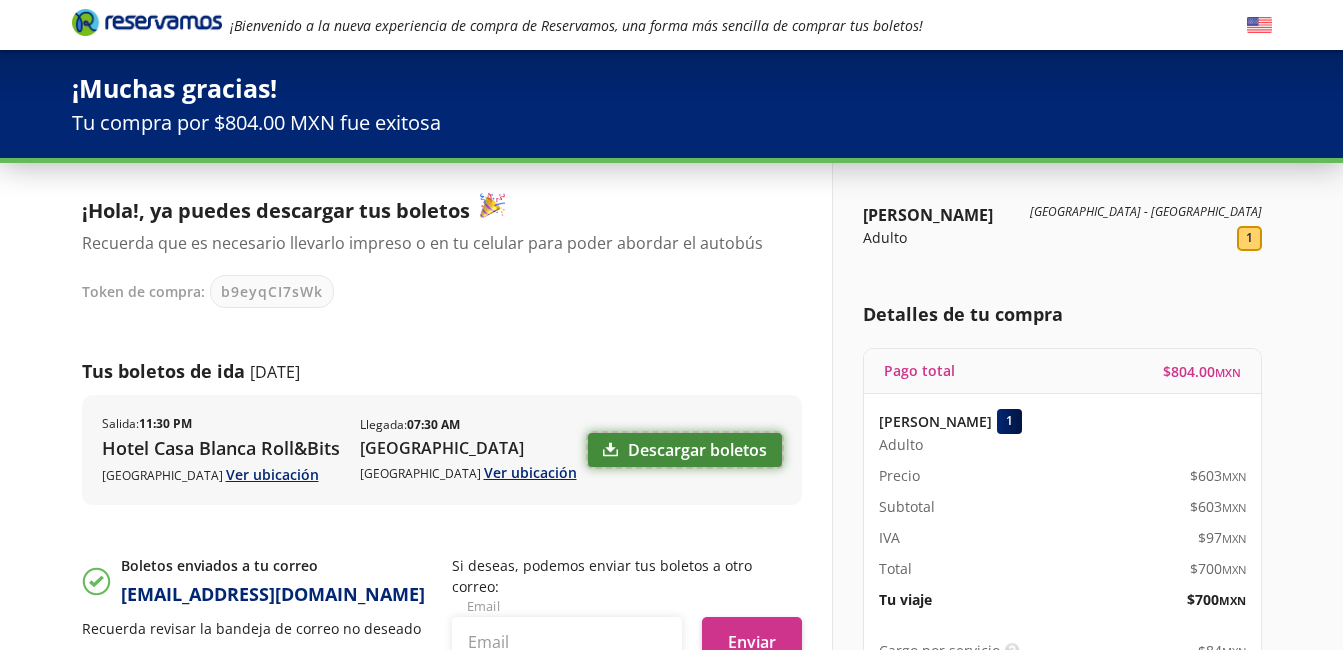 click on "Descargar boletos" at bounding box center (685, 450) 